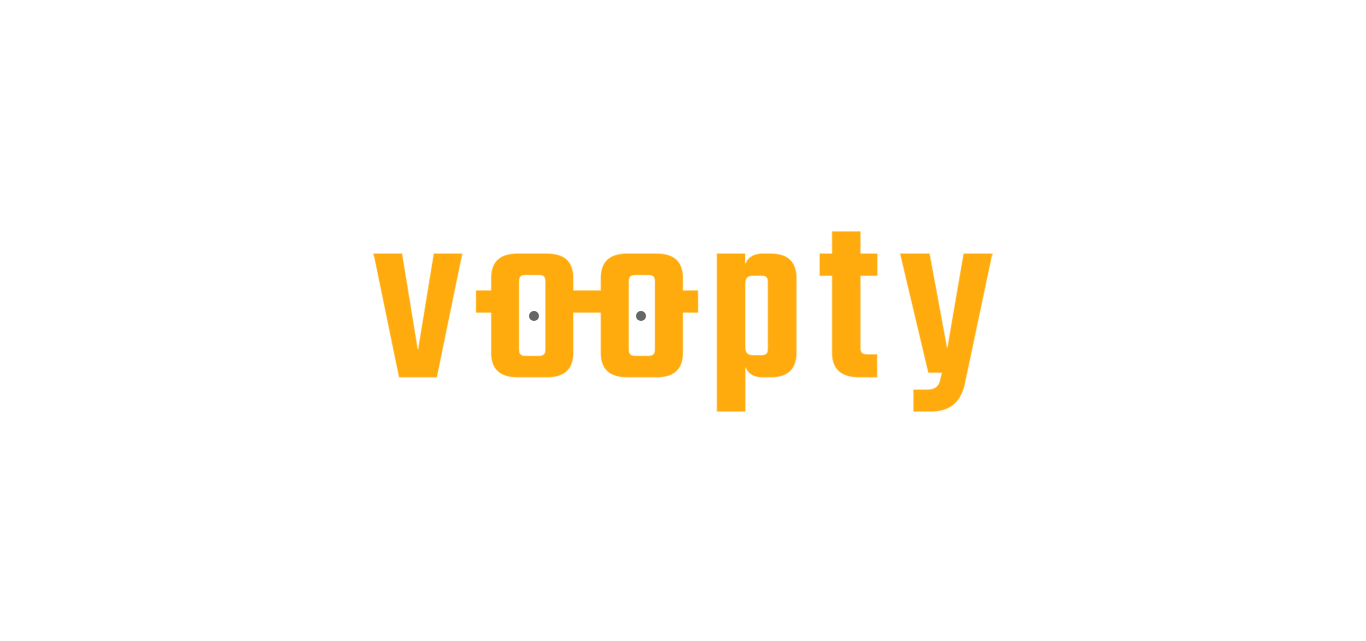 scroll, scrollTop: 0, scrollLeft: 0, axis: both 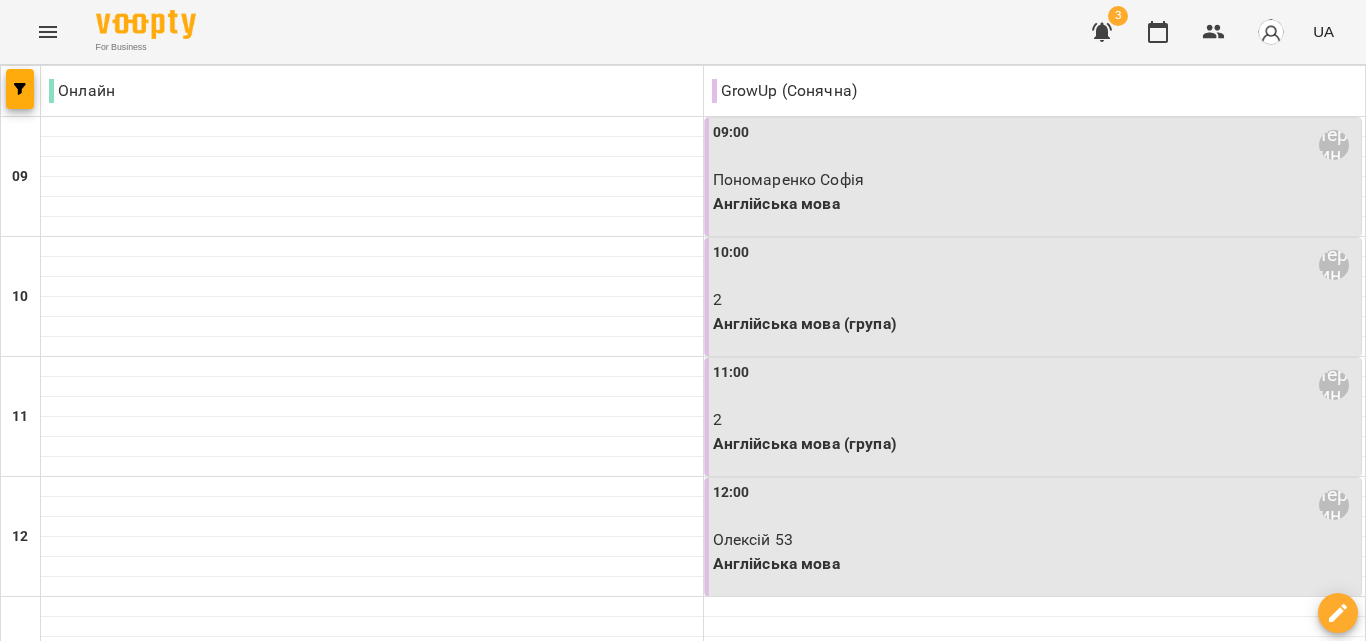 click on "Макс КПІ" at bounding box center (372, 720) 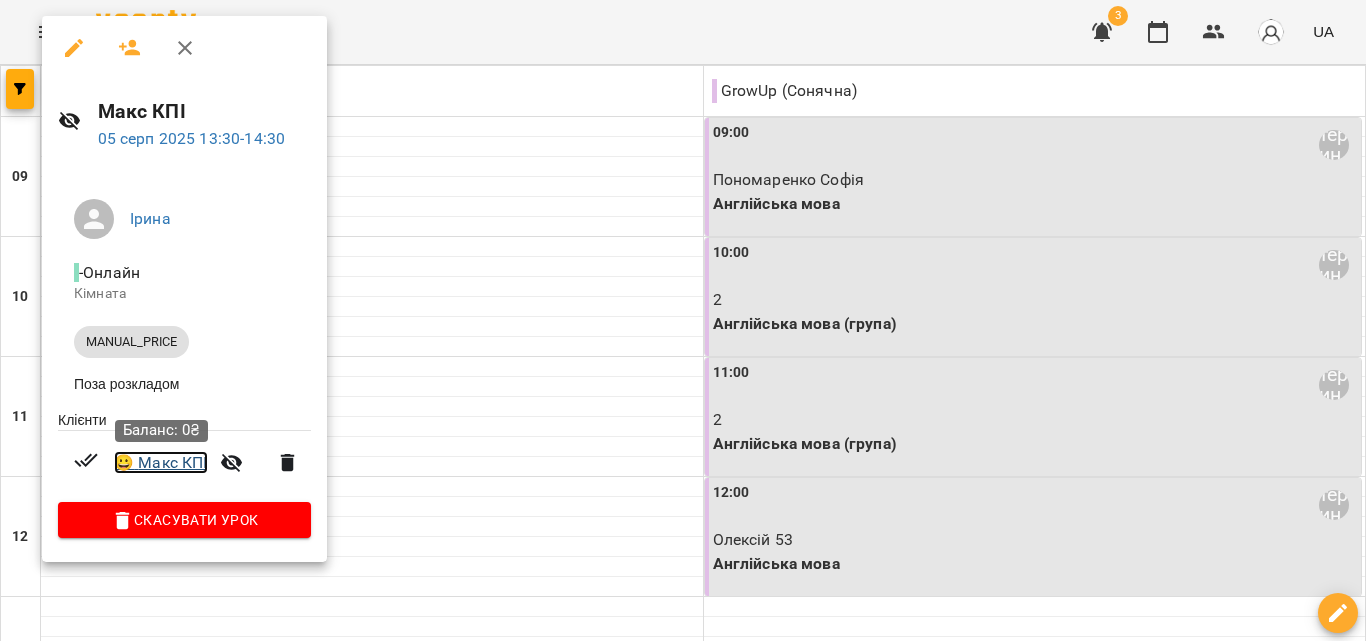 click on "😀   Макс КПІ" at bounding box center (161, 463) 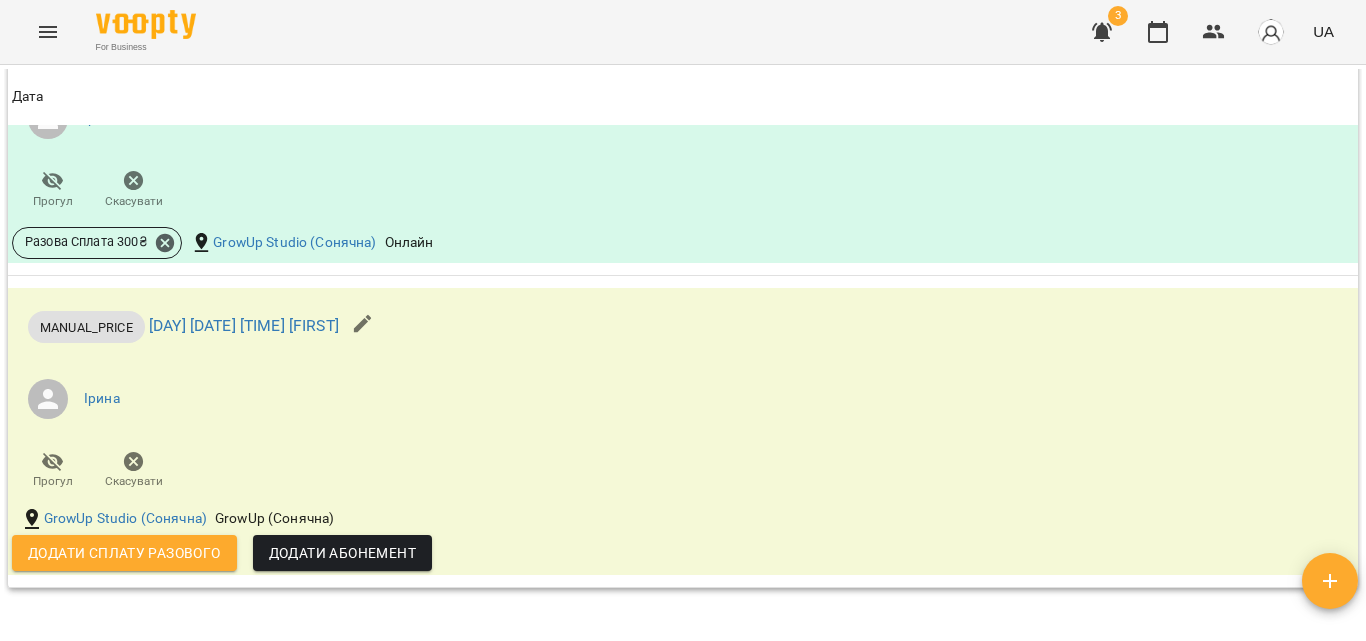 scroll, scrollTop: 1400, scrollLeft: 0, axis: vertical 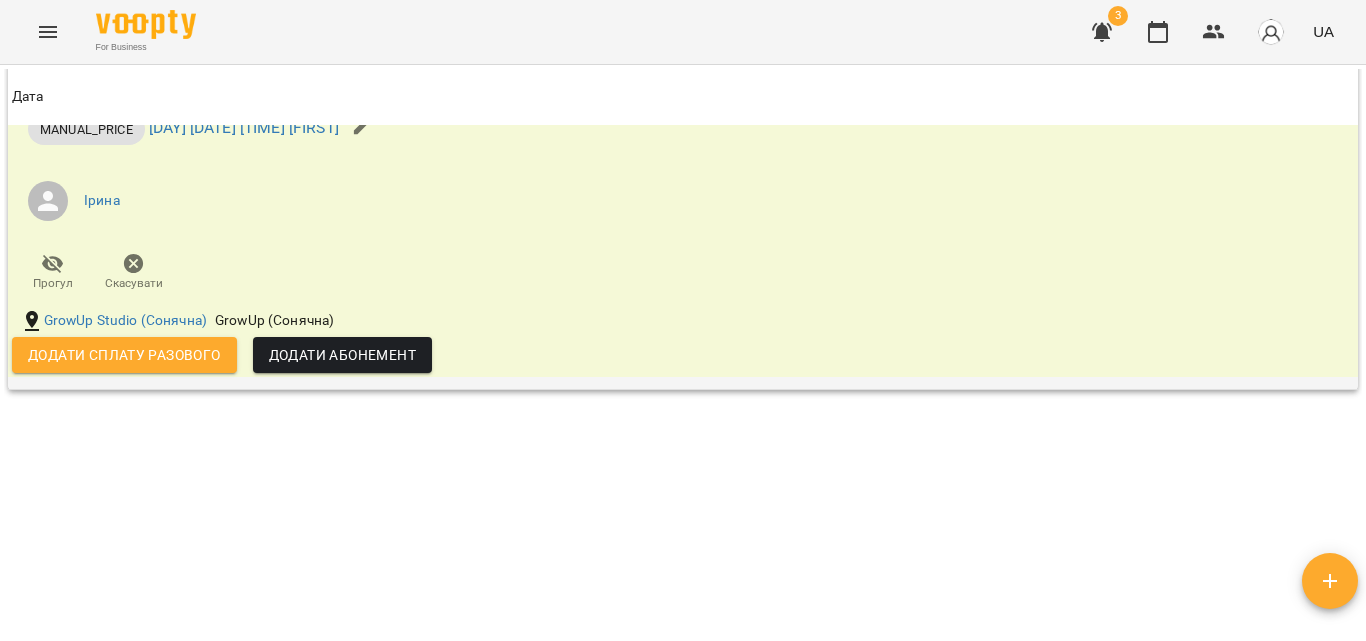 click on "Додати сплату разового" at bounding box center (124, 355) 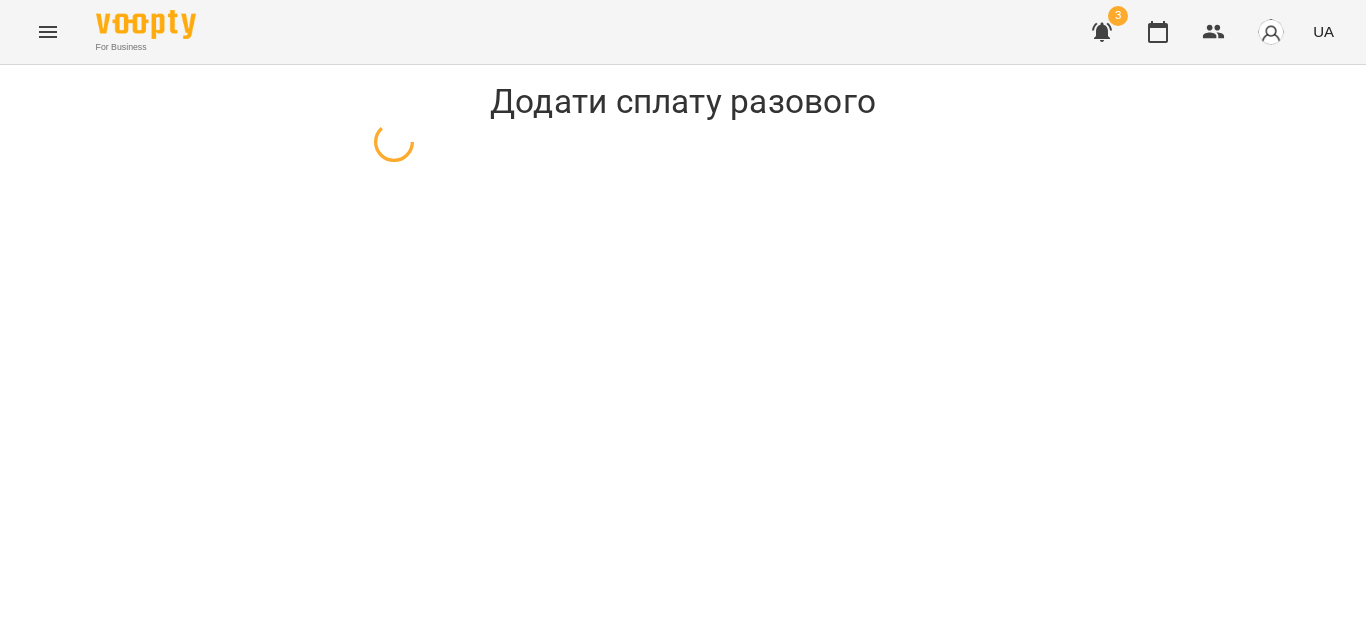 select on "**********" 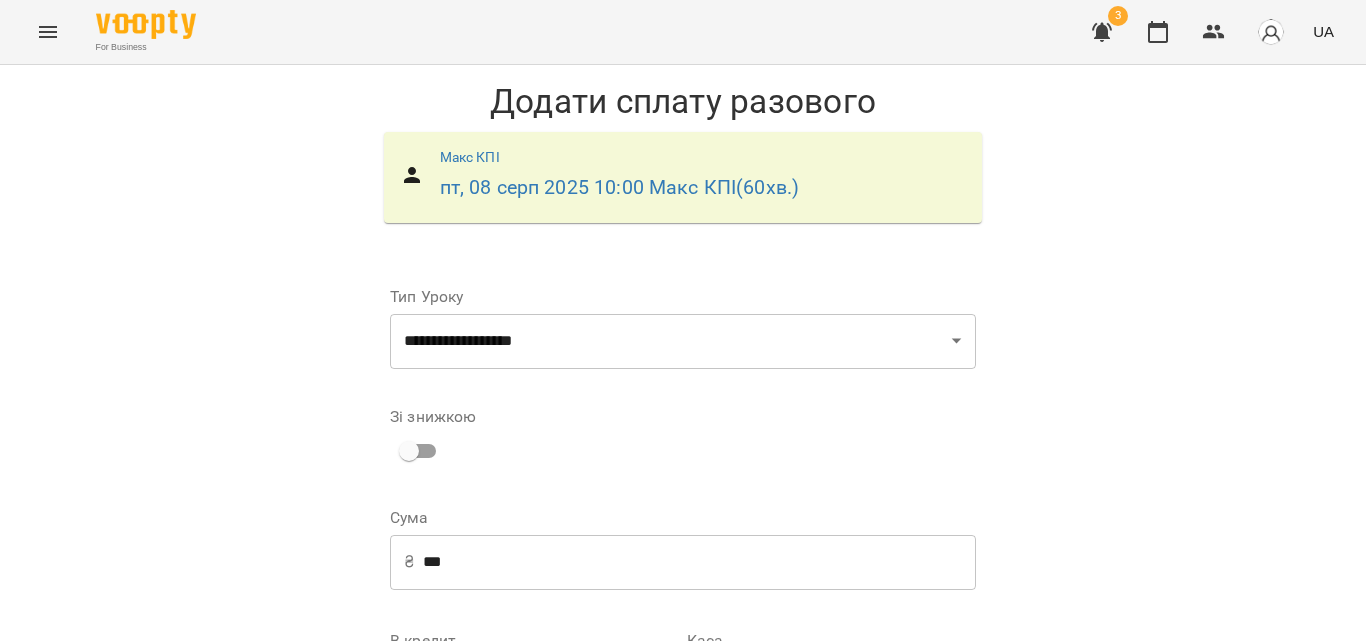 scroll, scrollTop: 271, scrollLeft: 0, axis: vertical 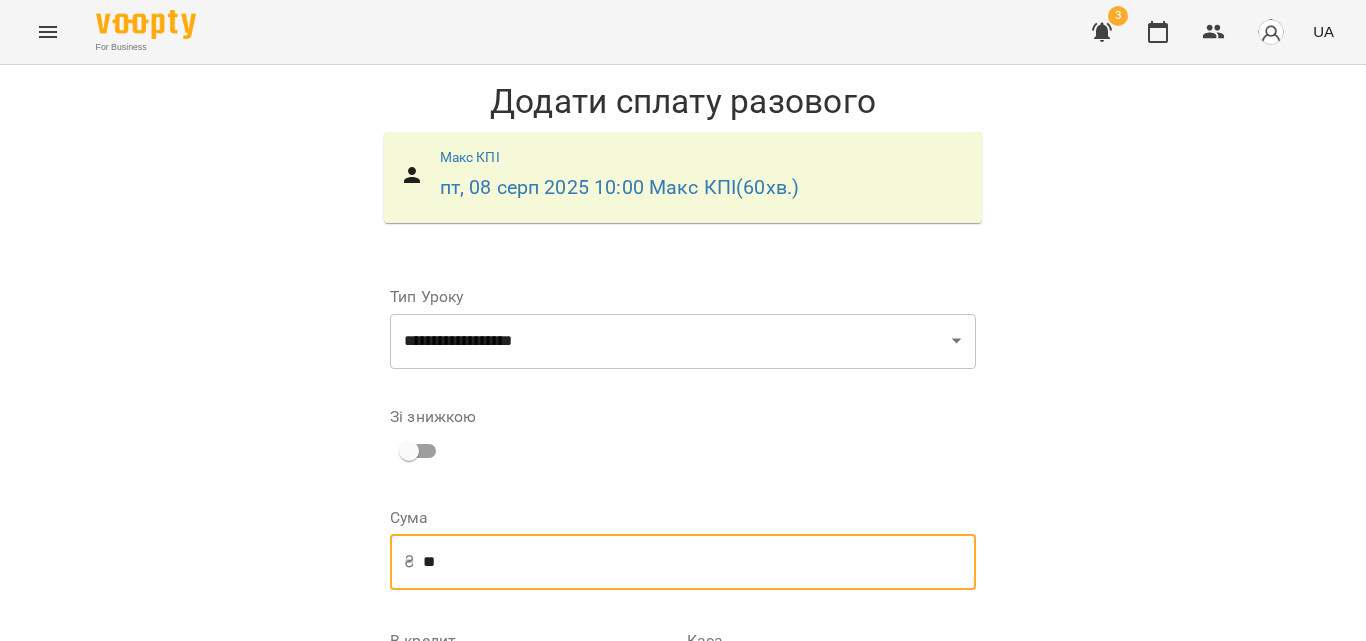 type on "*" 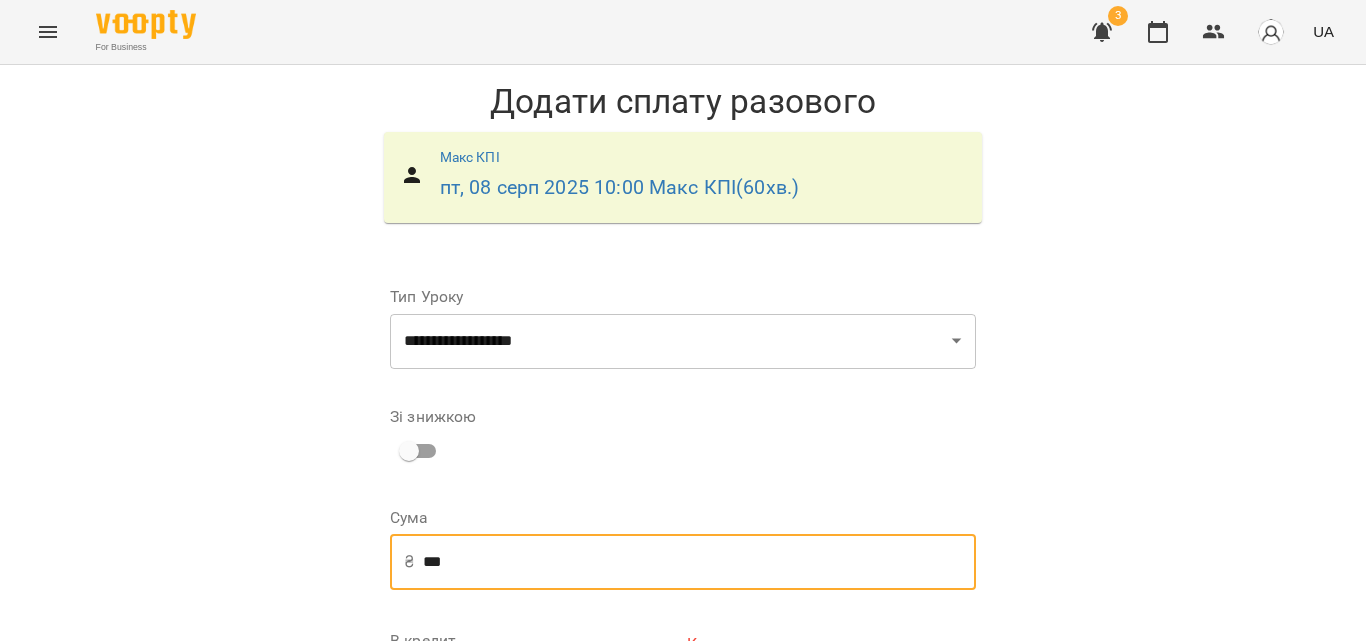 type on "***" 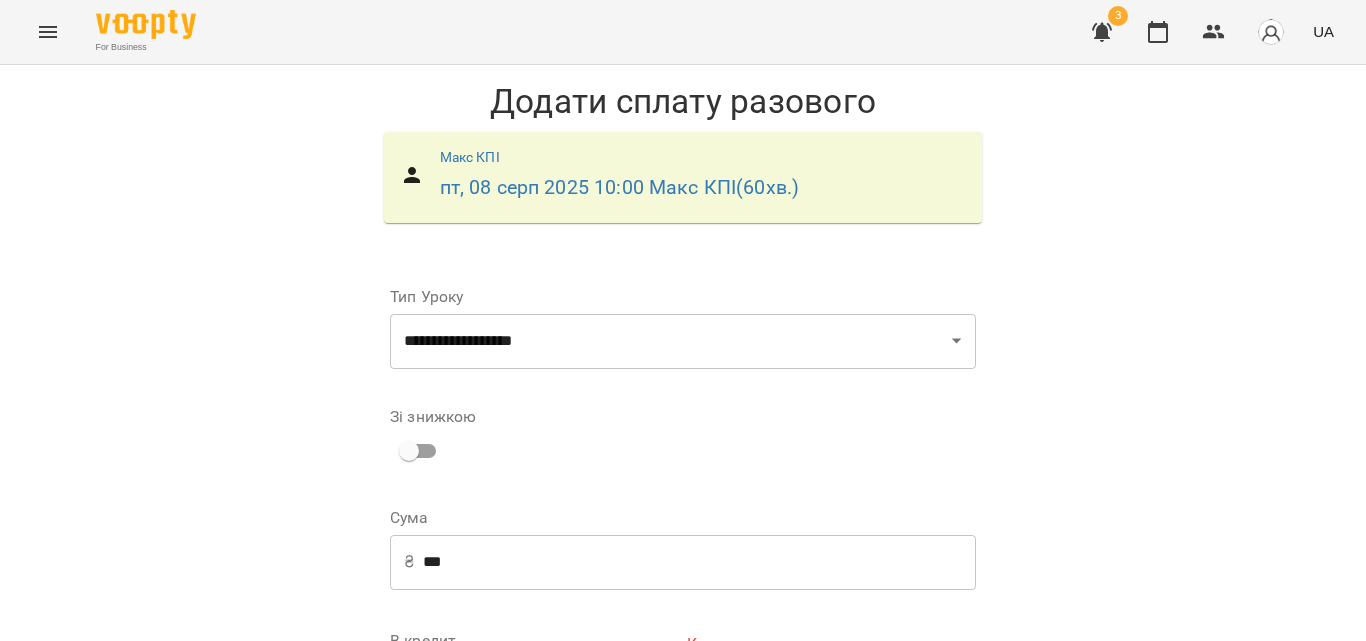 select on "****" 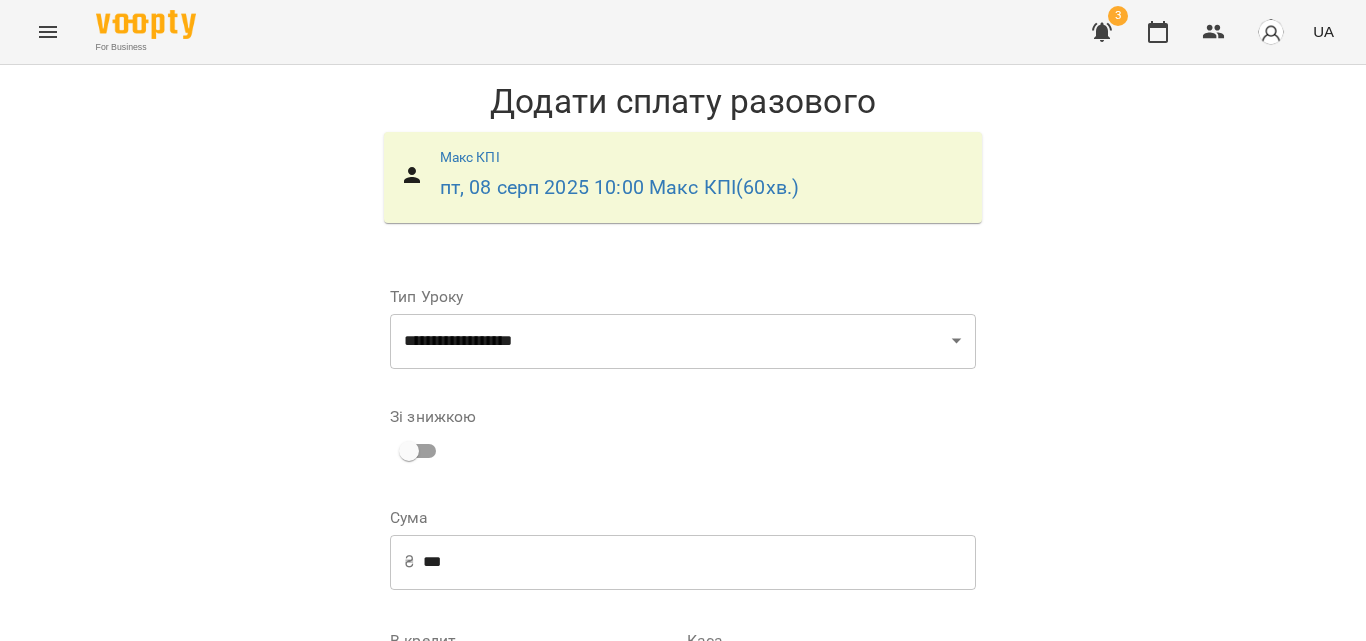 click on "**********" at bounding box center (831, 804) 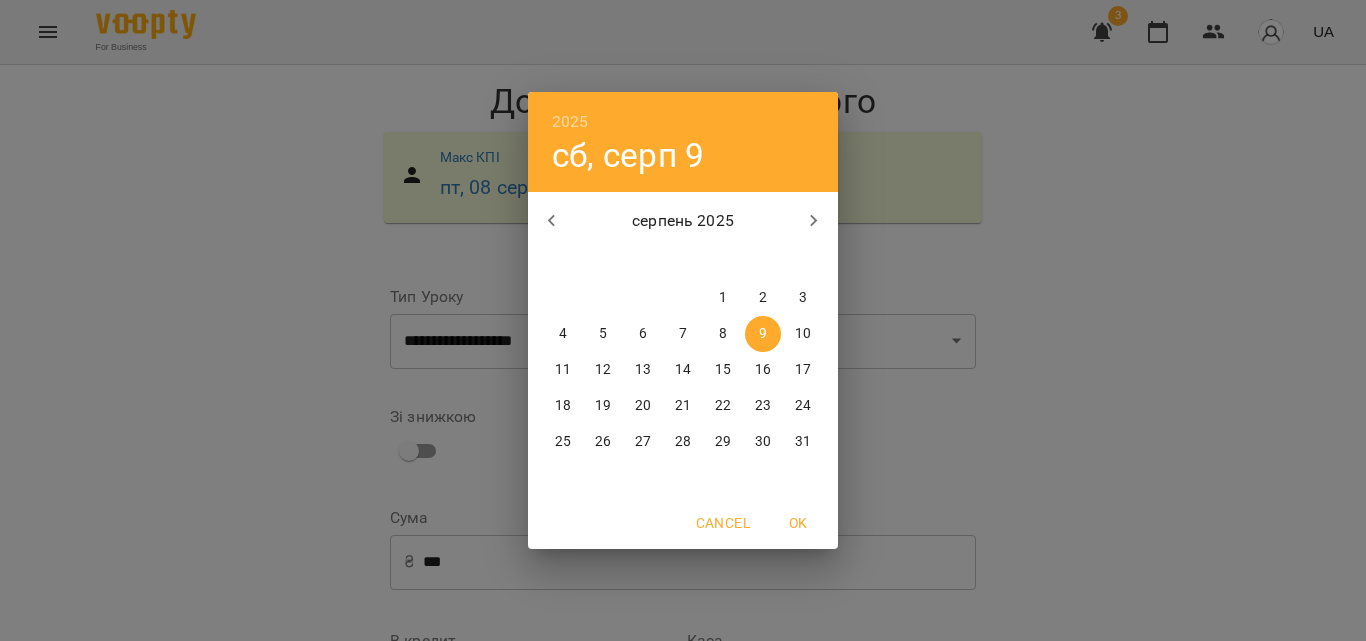 click on "5" at bounding box center [603, 334] 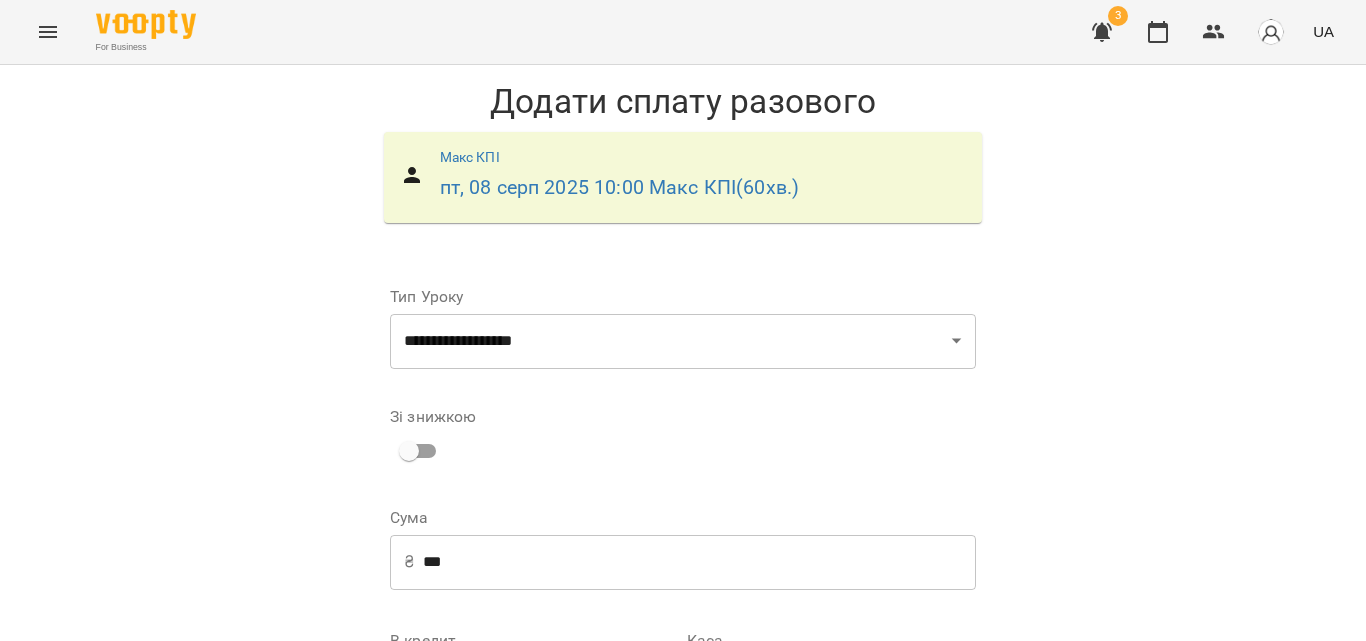 scroll, scrollTop: 318, scrollLeft: 0, axis: vertical 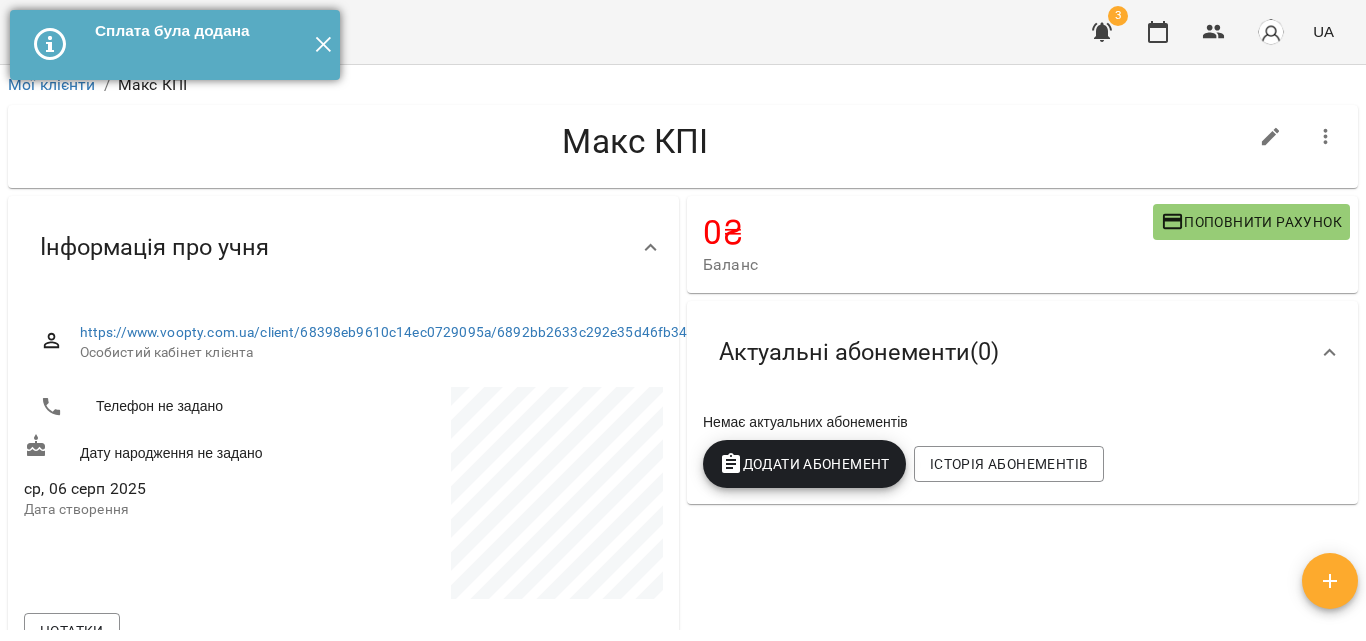 click on "✕" at bounding box center [323, 45] 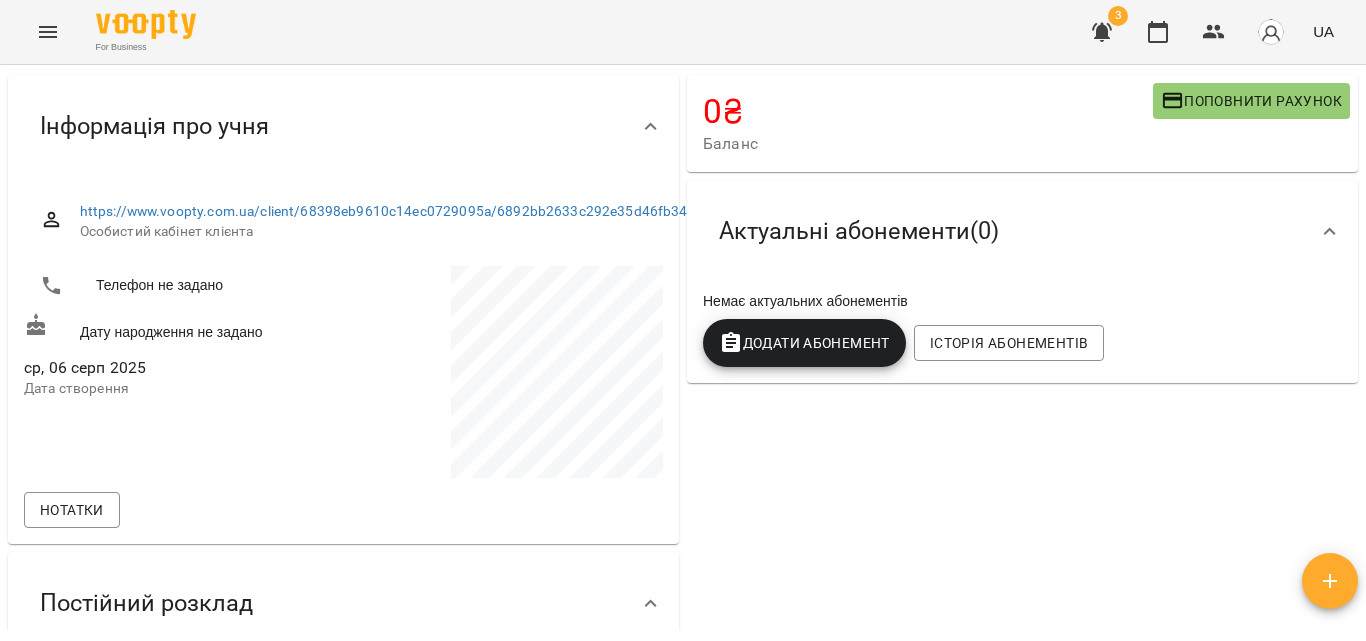 scroll, scrollTop: 0, scrollLeft: 0, axis: both 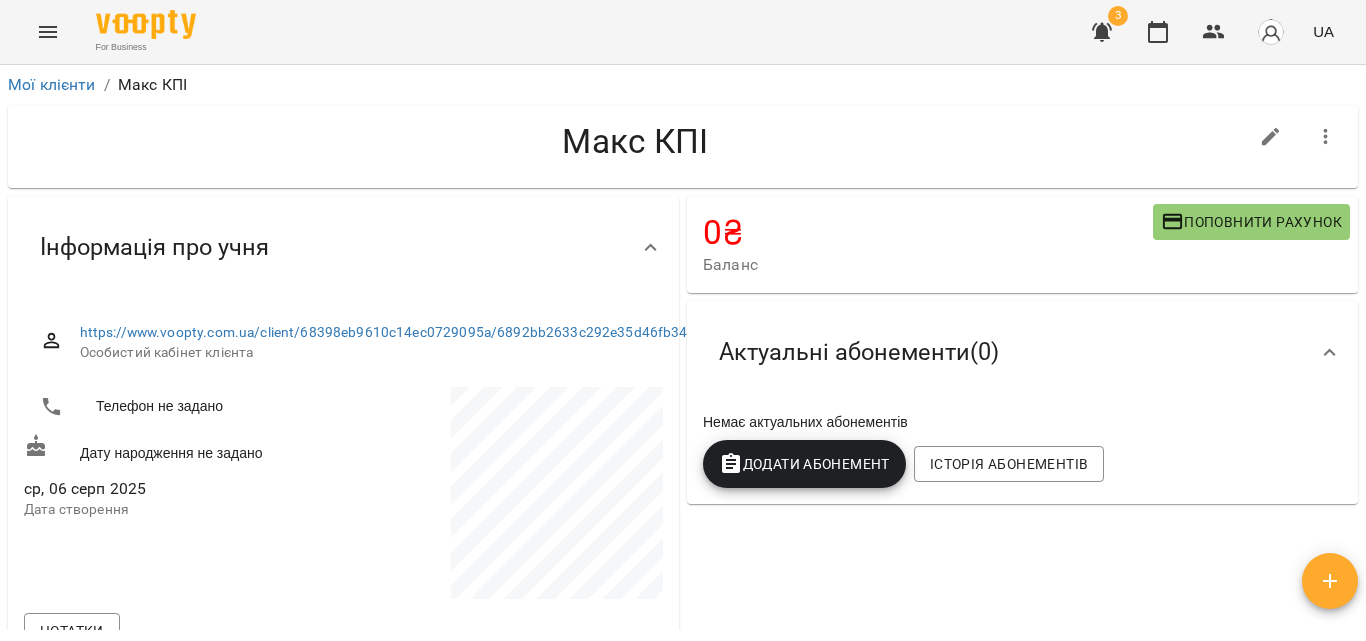 click 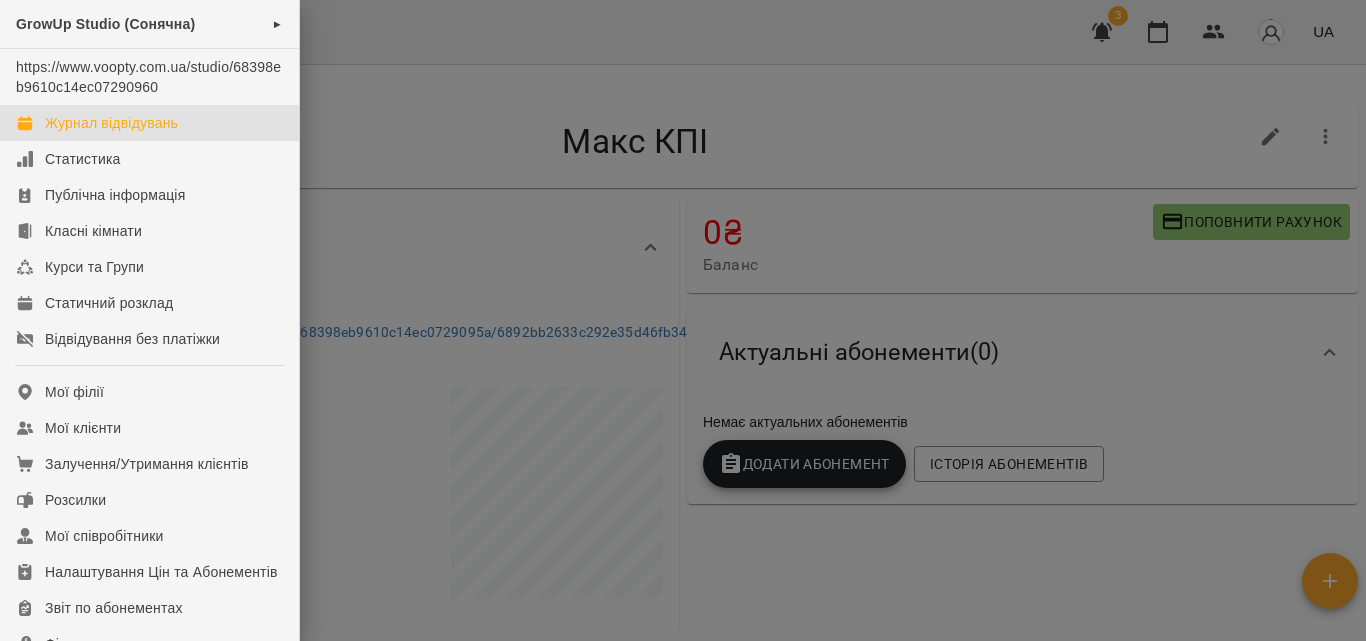 click on "Журнал відвідувань" at bounding box center [111, 123] 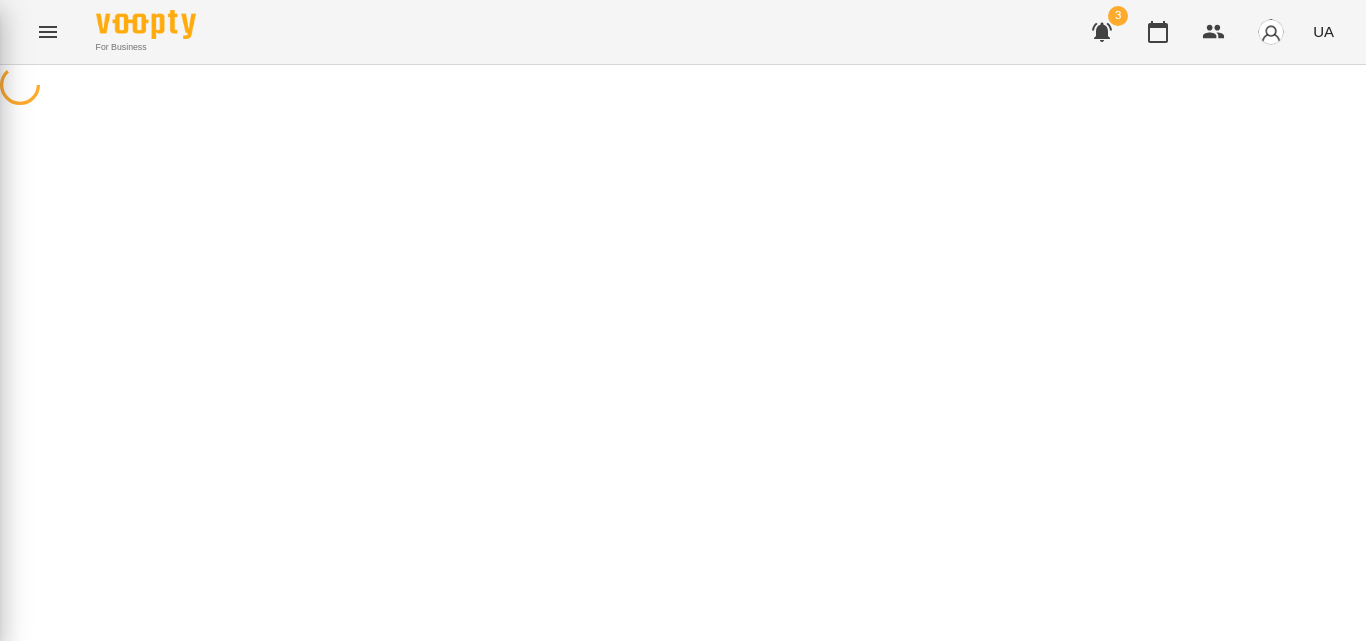 scroll, scrollTop: 0, scrollLeft: 0, axis: both 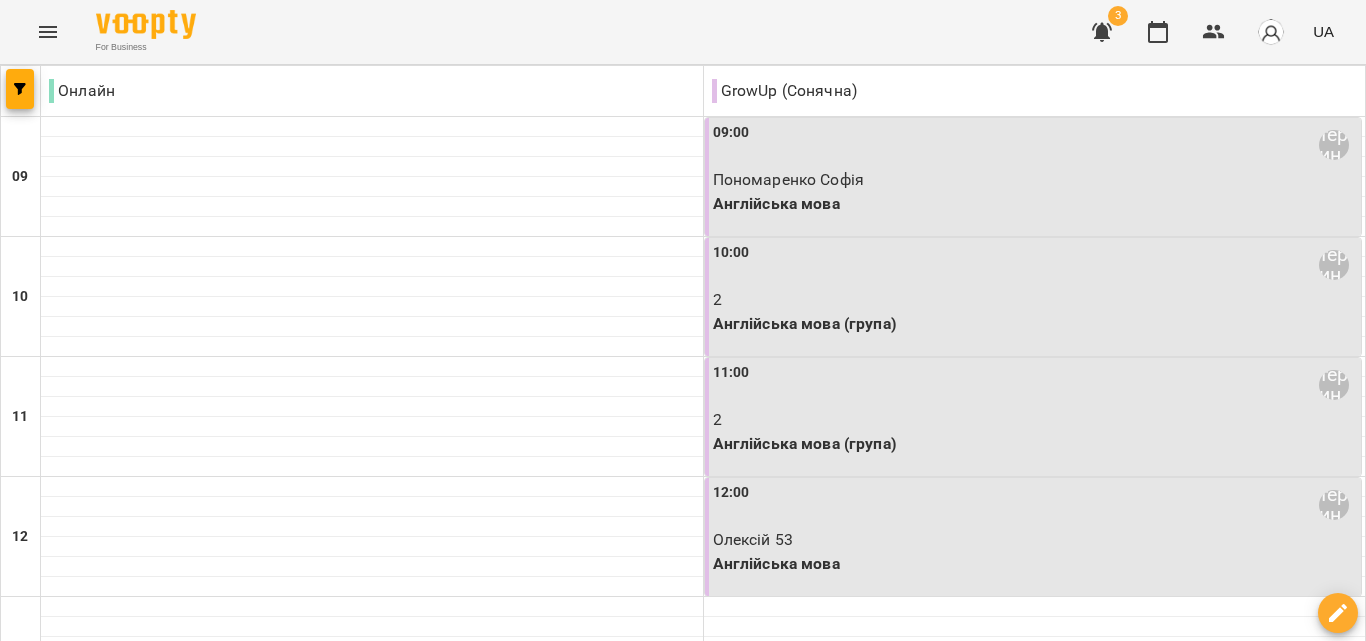 click on "ср" at bounding box center [588, 1463] 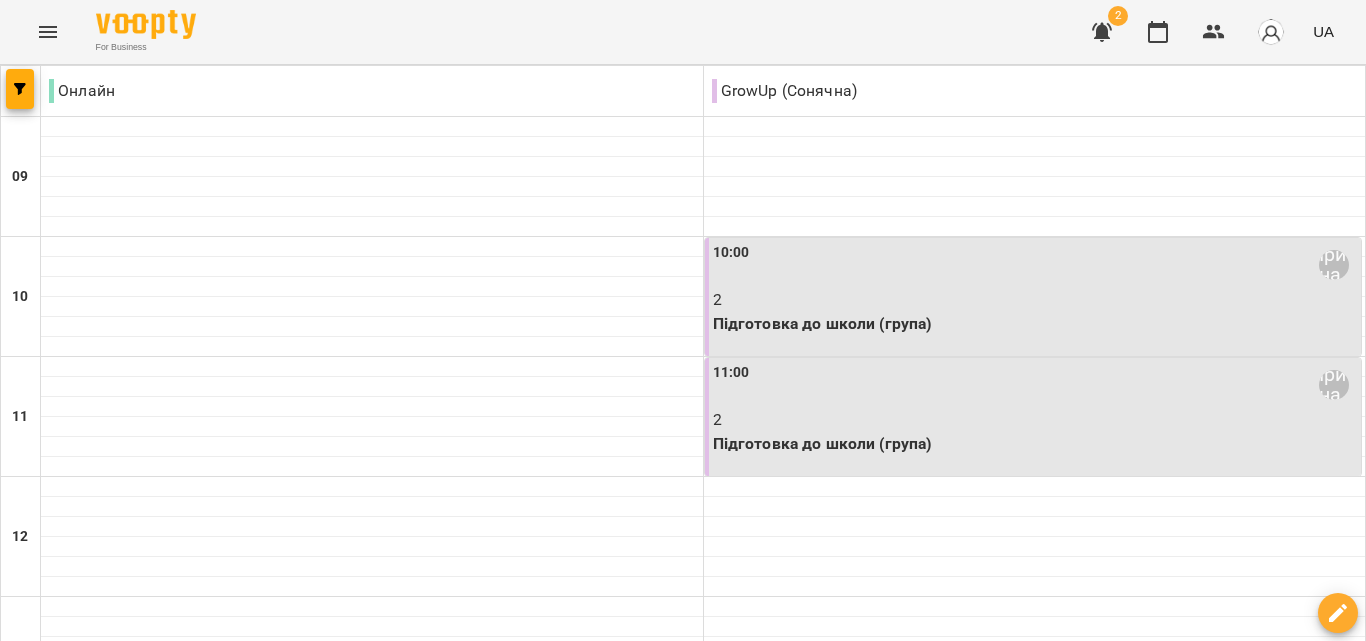 scroll, scrollTop: 929, scrollLeft: 0, axis: vertical 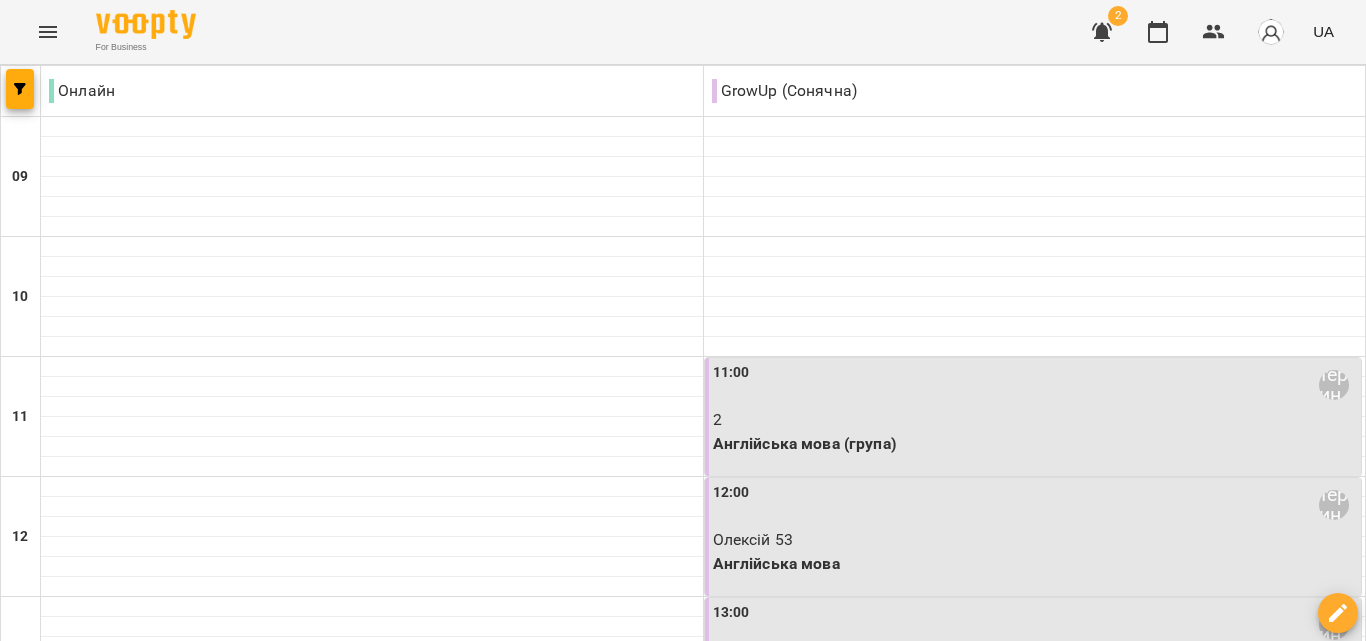 click on "пт" at bounding box center [955, 1463] 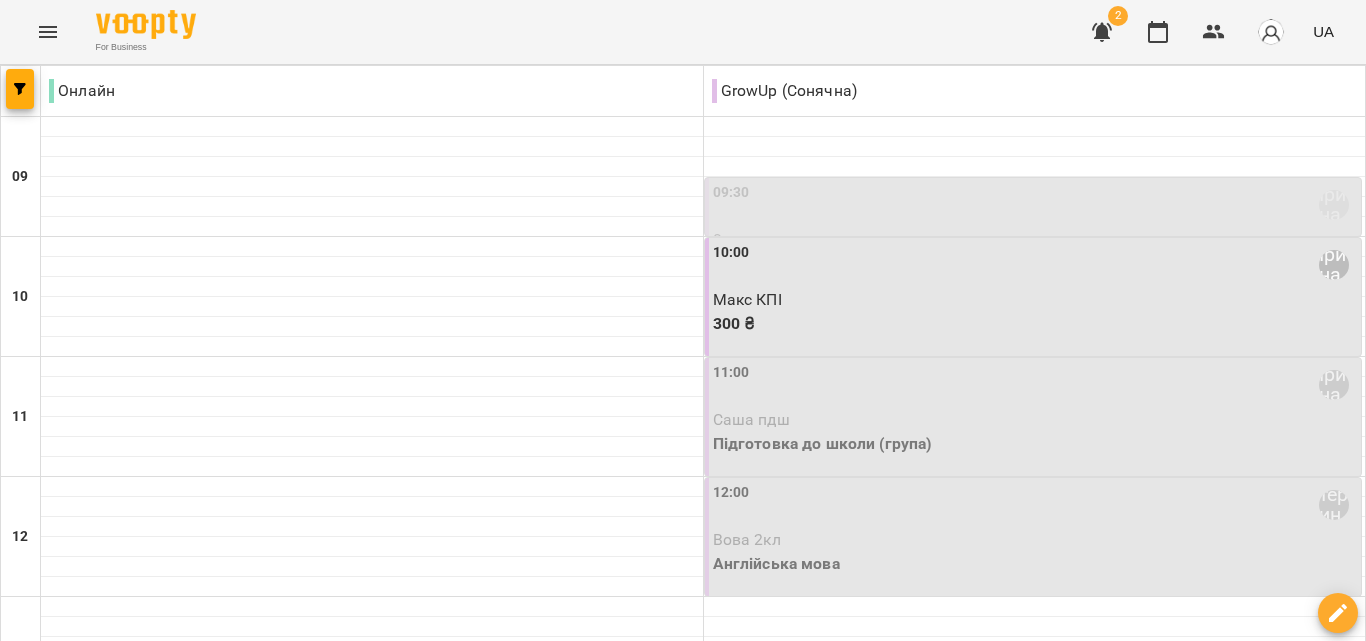 click on "09:30 Ірина" at bounding box center [1035, 205] 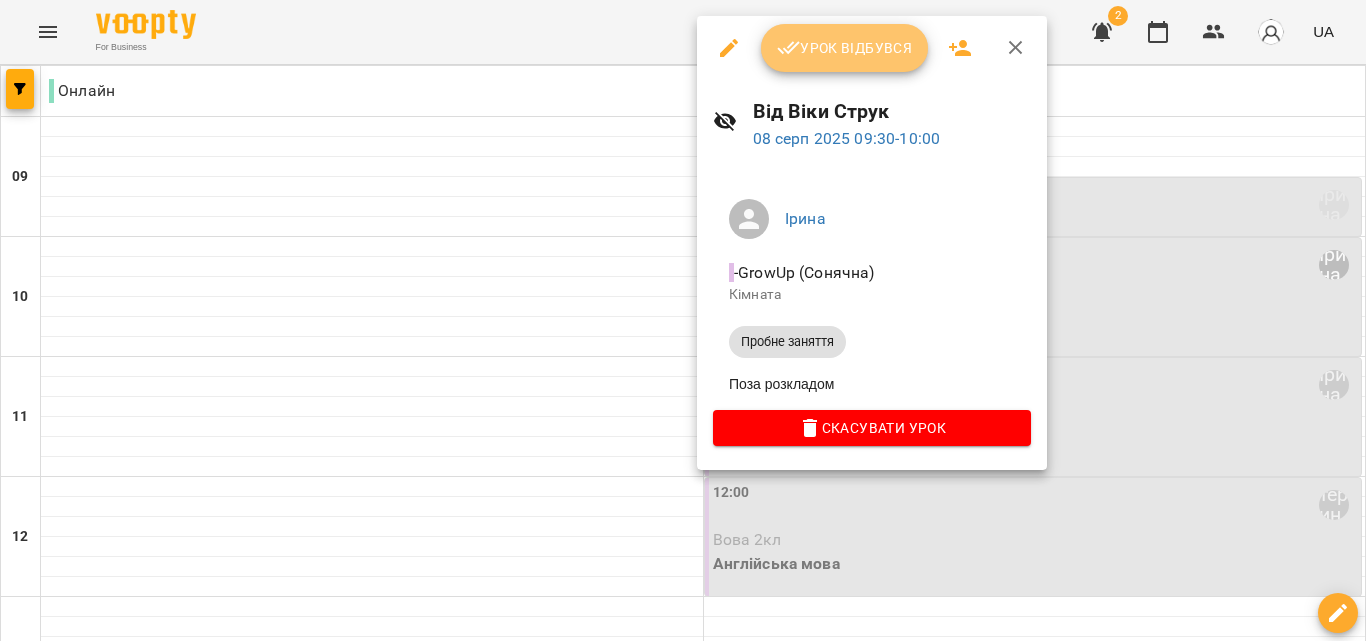 click on "Урок відбувся" at bounding box center (845, 48) 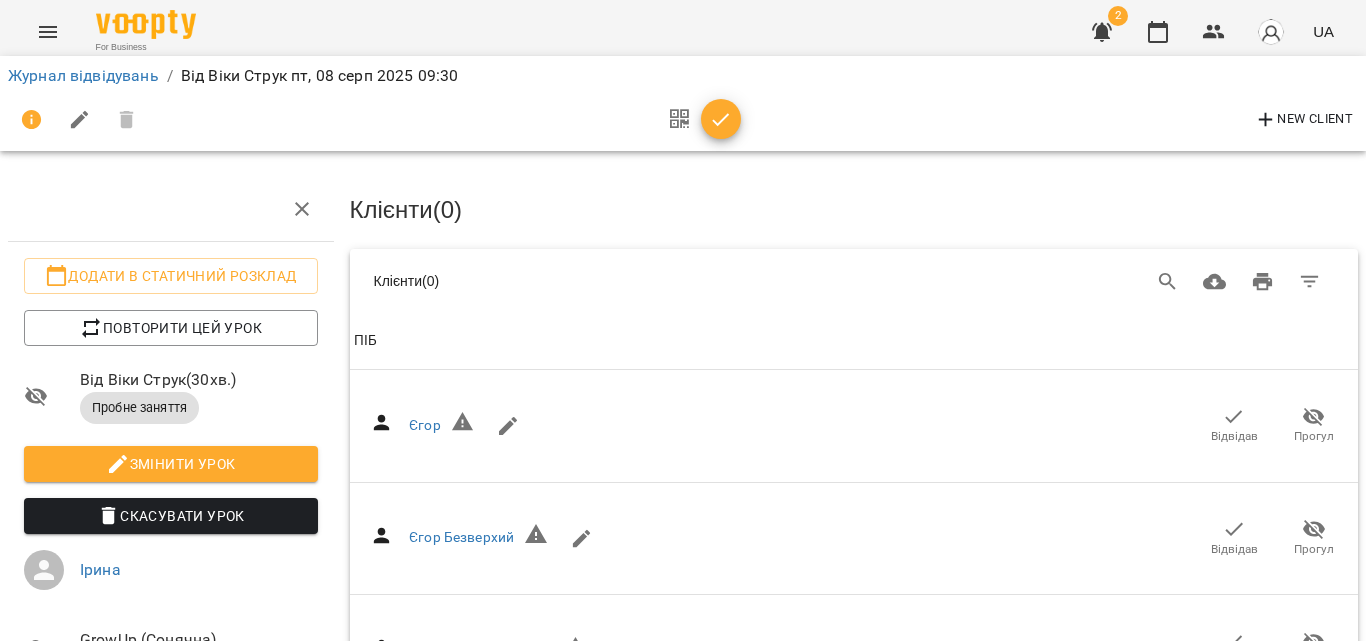 click on "New Client" at bounding box center (1303, 120) 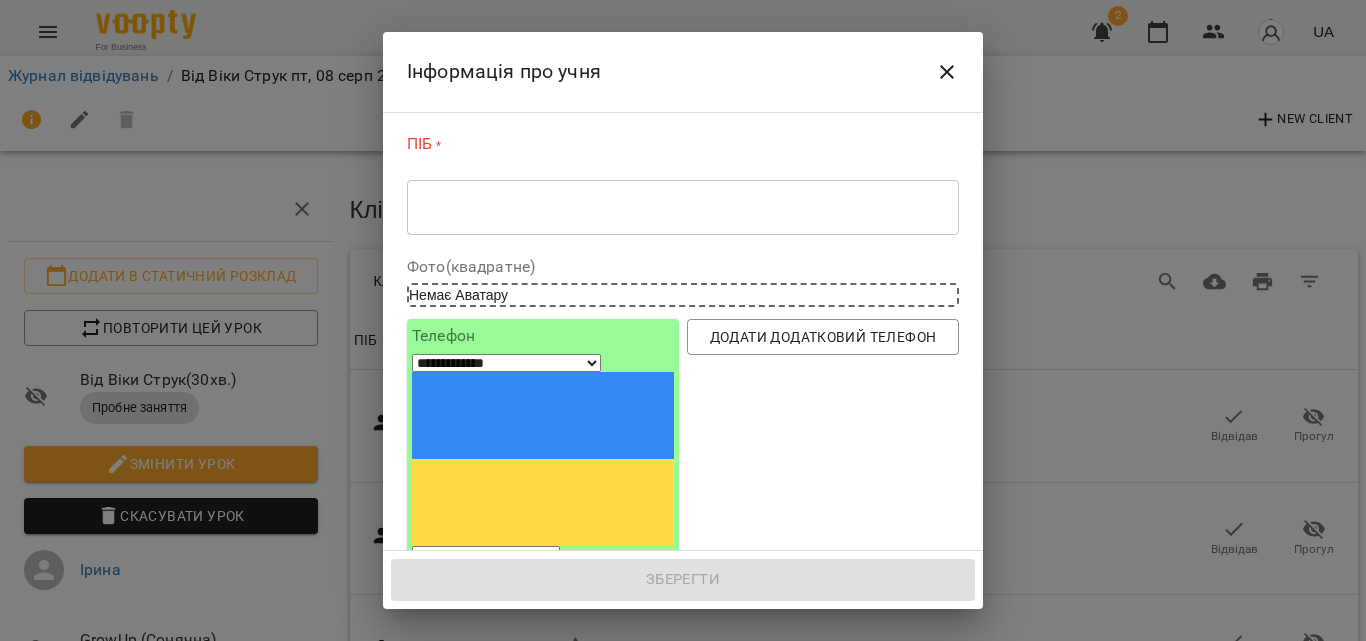 click on "ПІБ   * * ​" at bounding box center [683, 188] 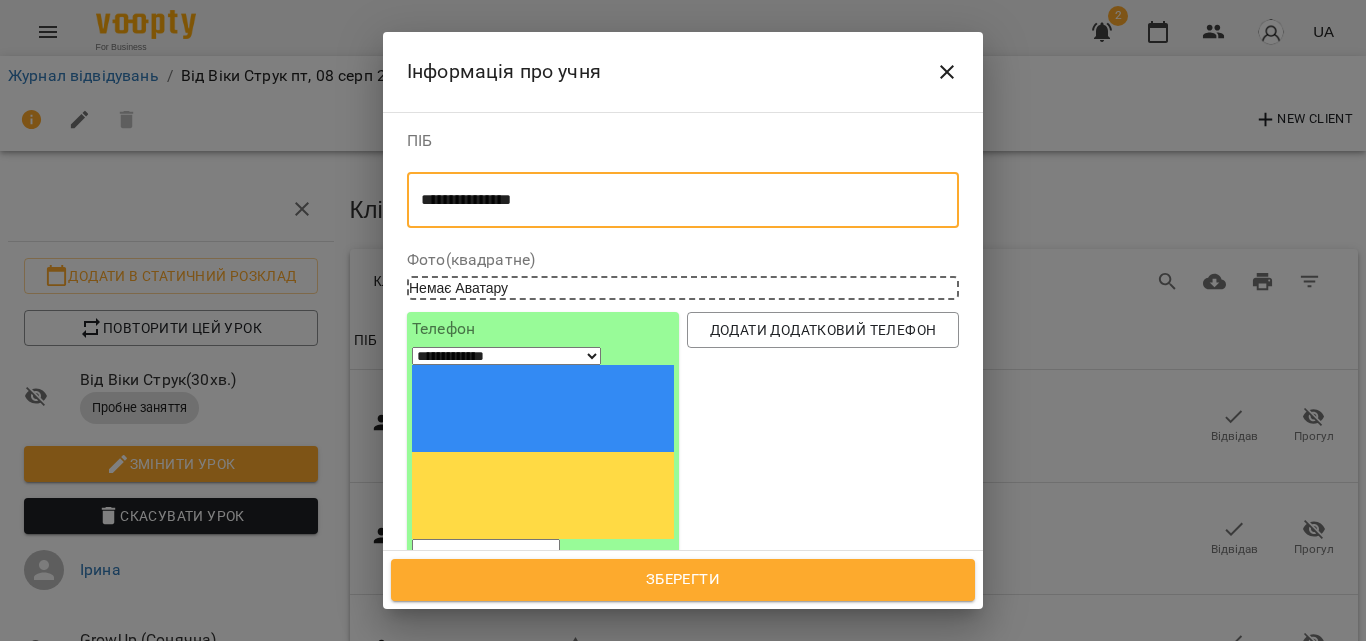type on "**********" 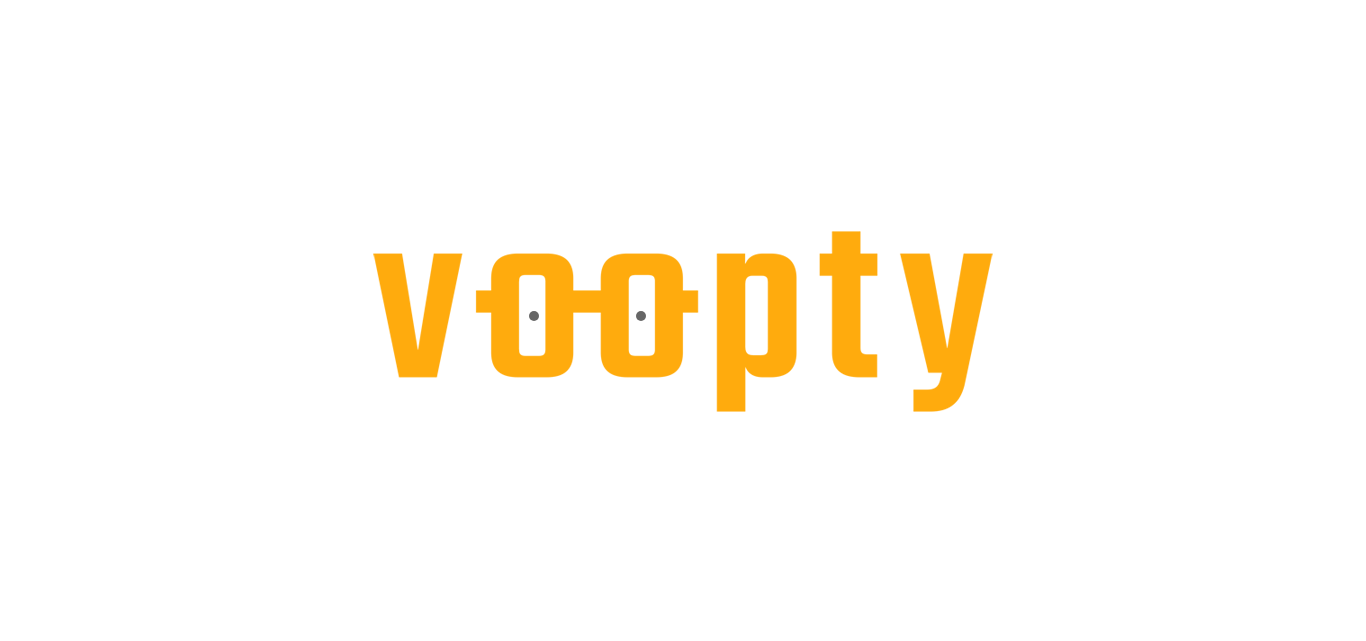 scroll, scrollTop: 0, scrollLeft: 0, axis: both 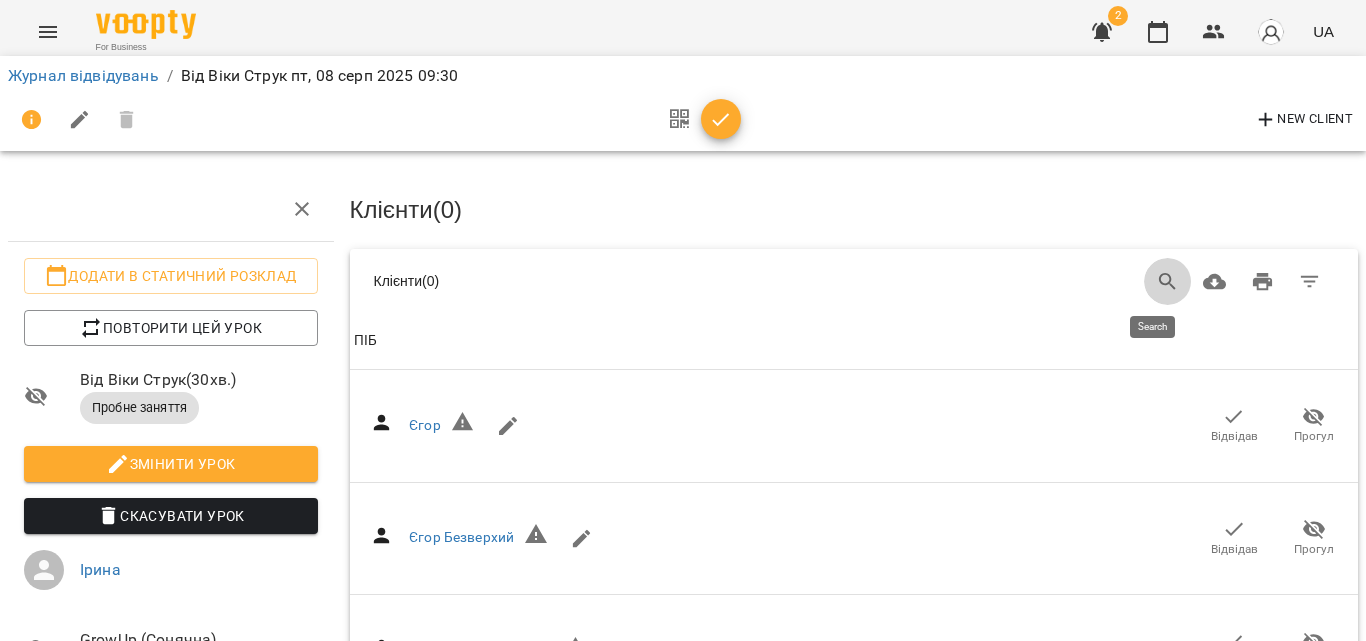 drag, startPoint x: 1166, startPoint y: 271, endPoint x: 1059, endPoint y: 293, distance: 109.23827 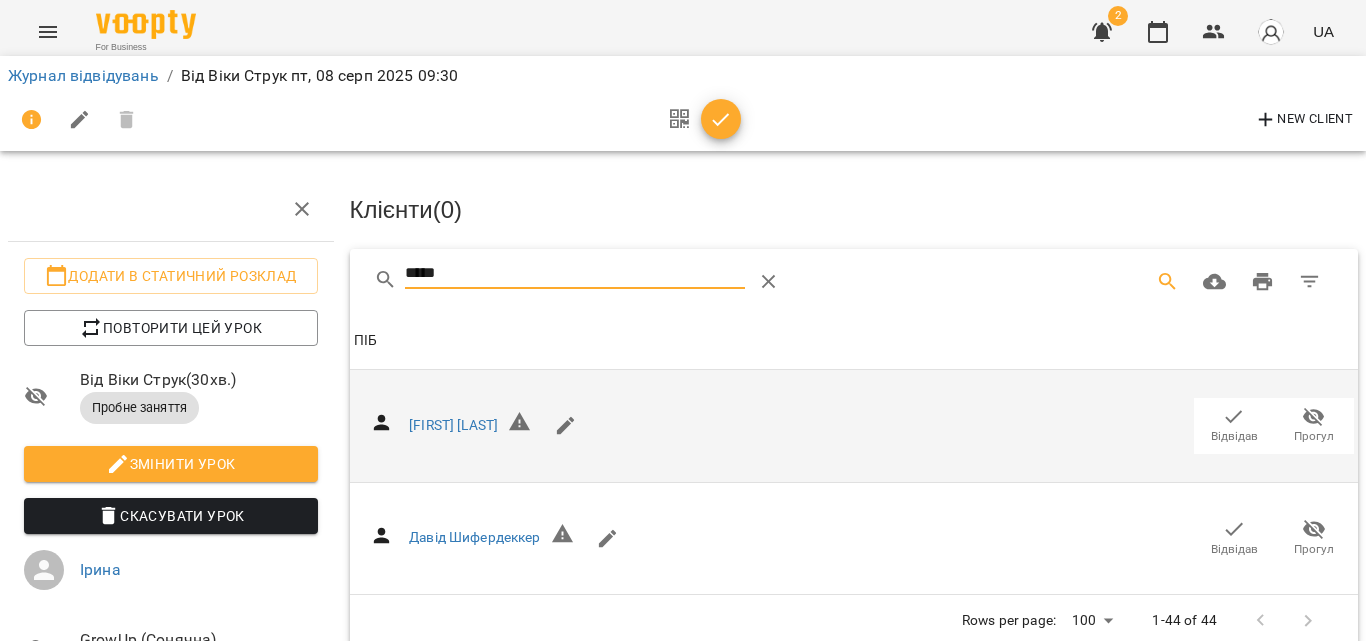 type on "*****" 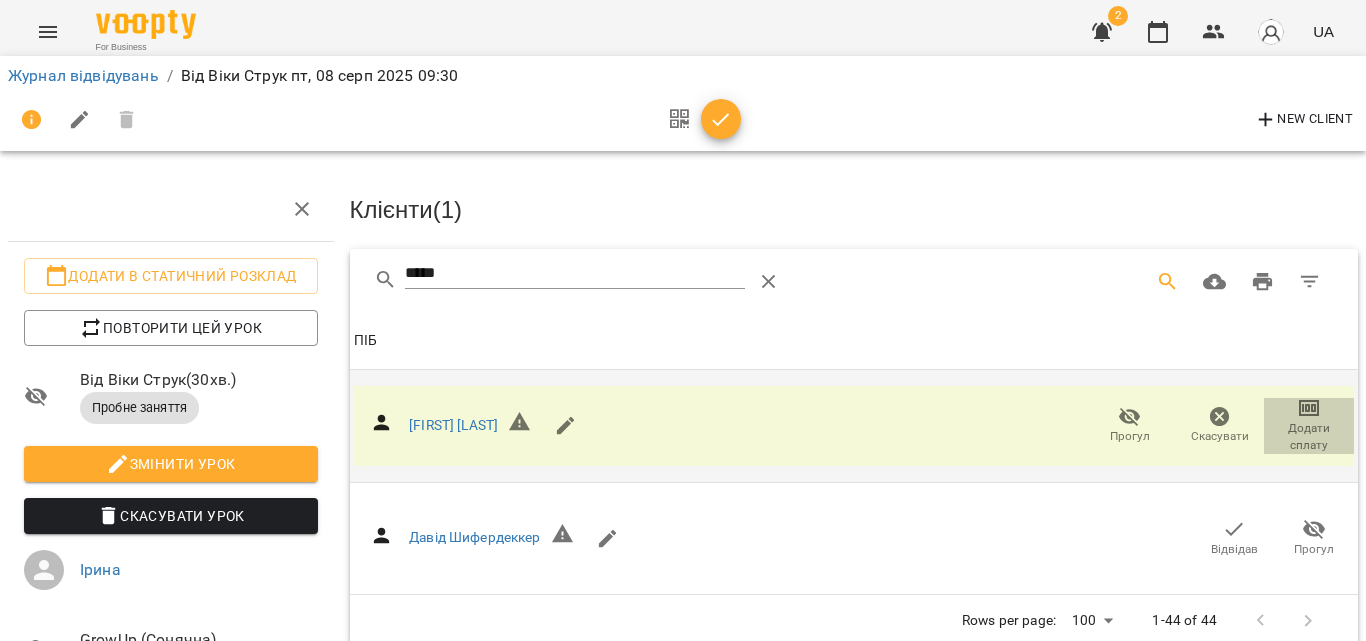 click 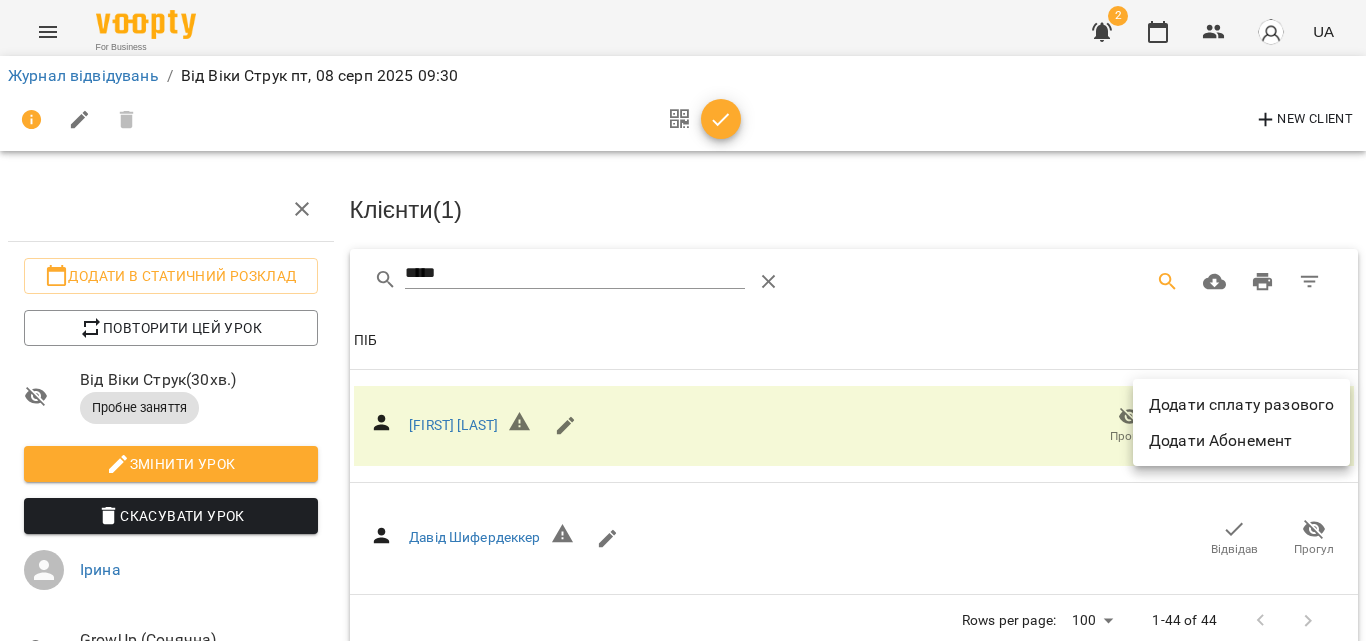 click on "Додати сплату разового" at bounding box center [1241, 405] 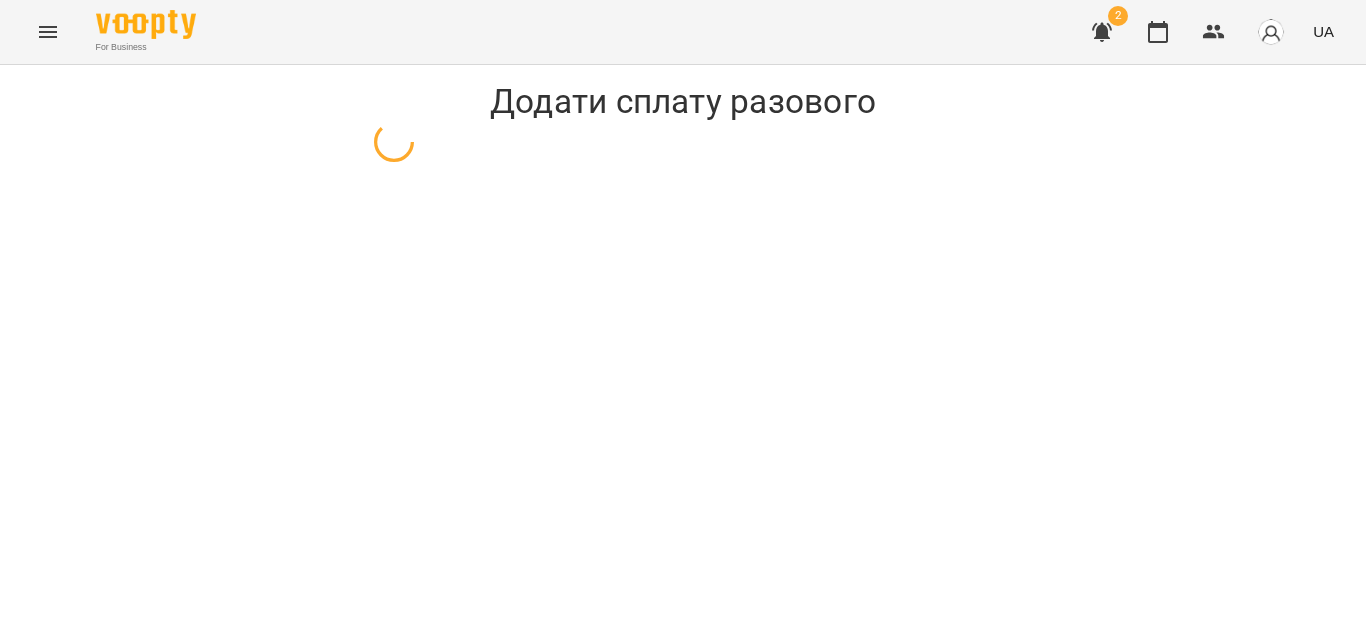 select on "**********" 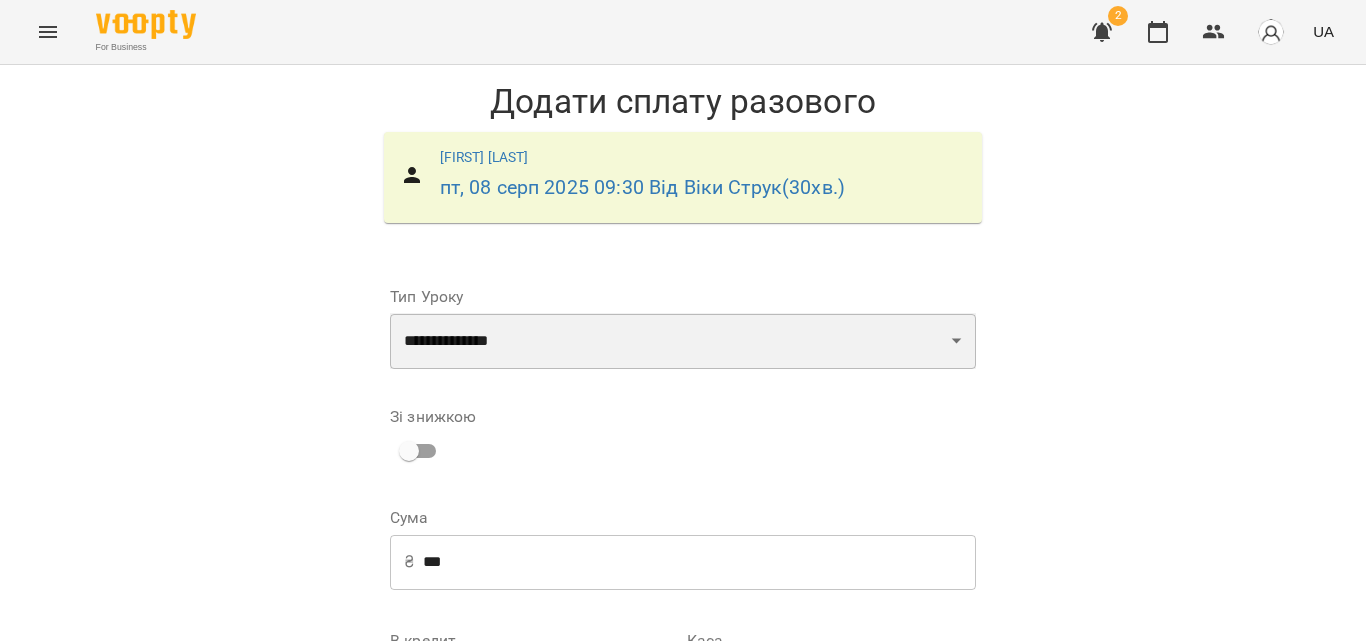 click on "**********" at bounding box center (683, 341) 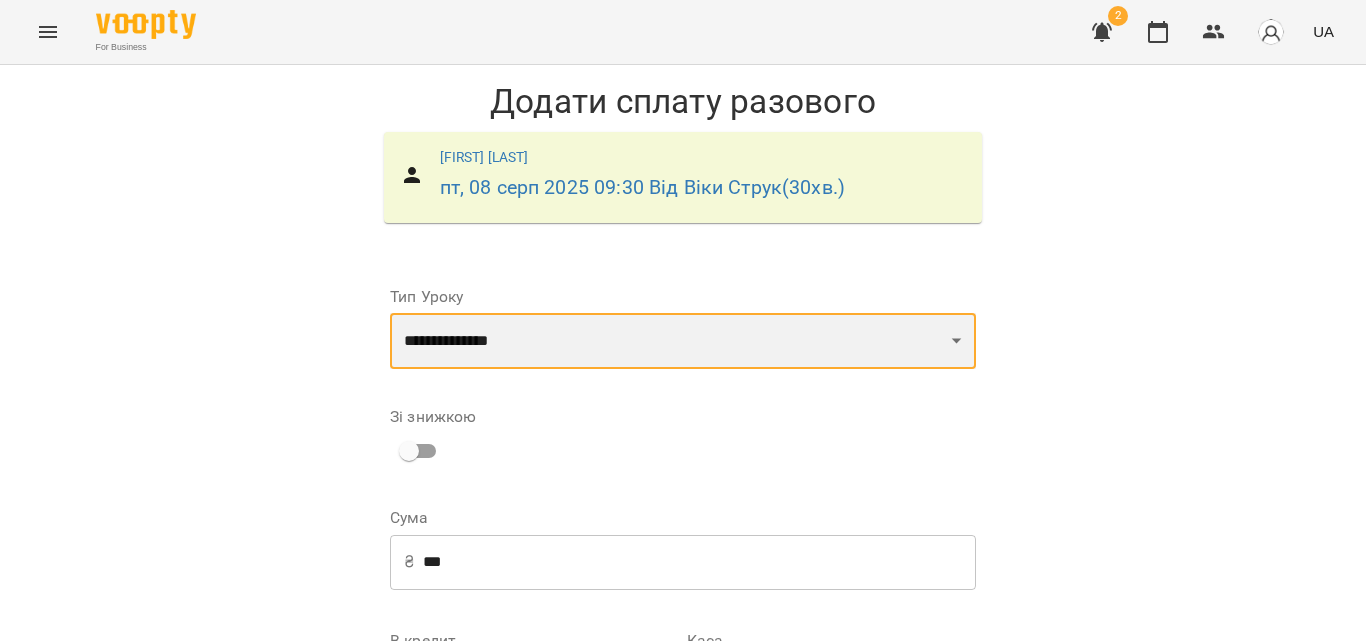 click on "**********" at bounding box center [683, 341] 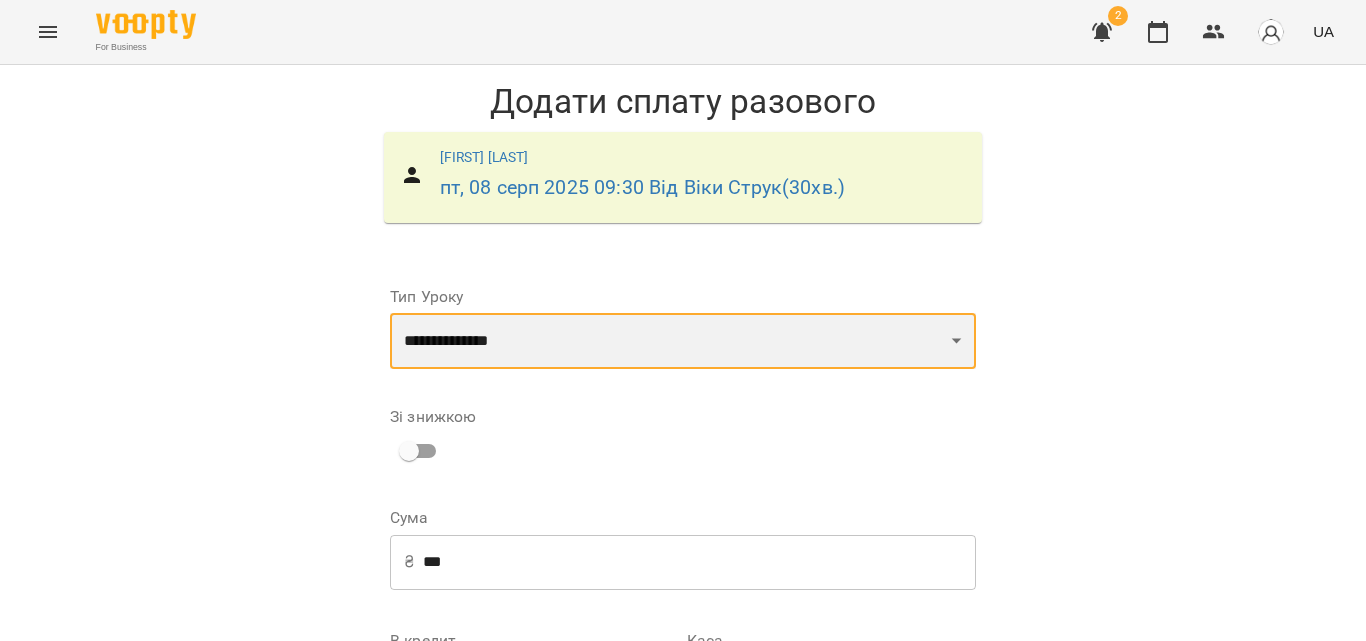 scroll, scrollTop: 200, scrollLeft: 0, axis: vertical 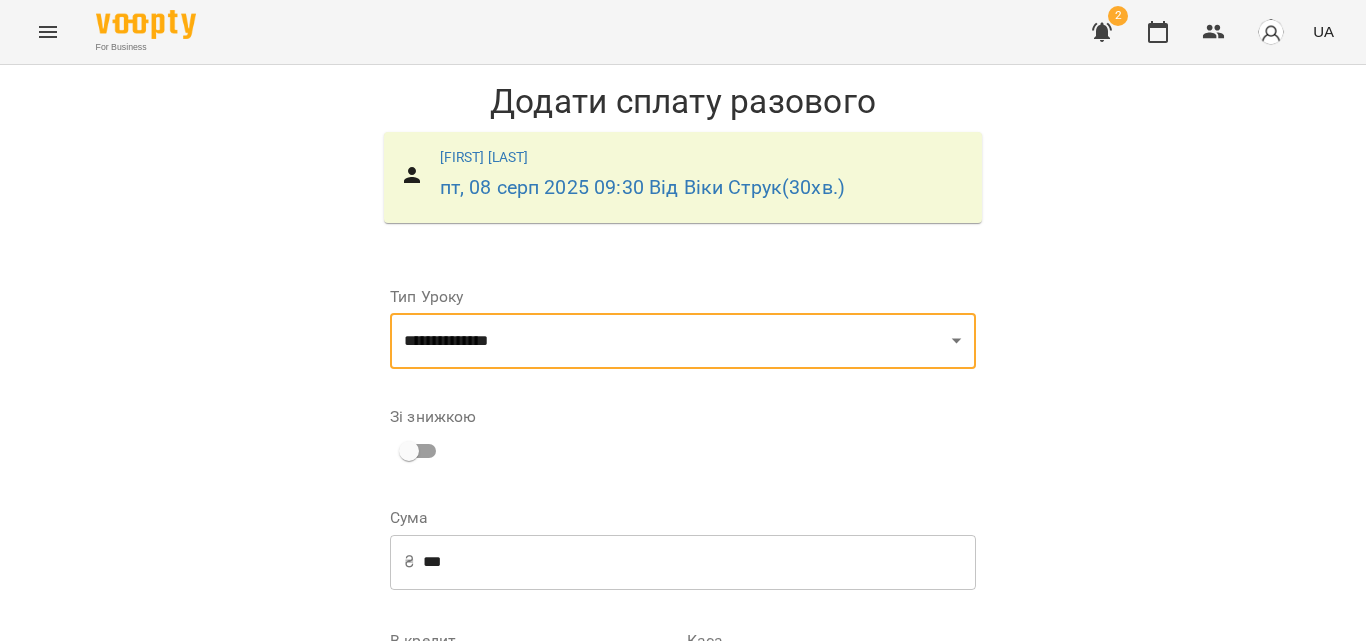 click on "**********" at bounding box center (831, 685) 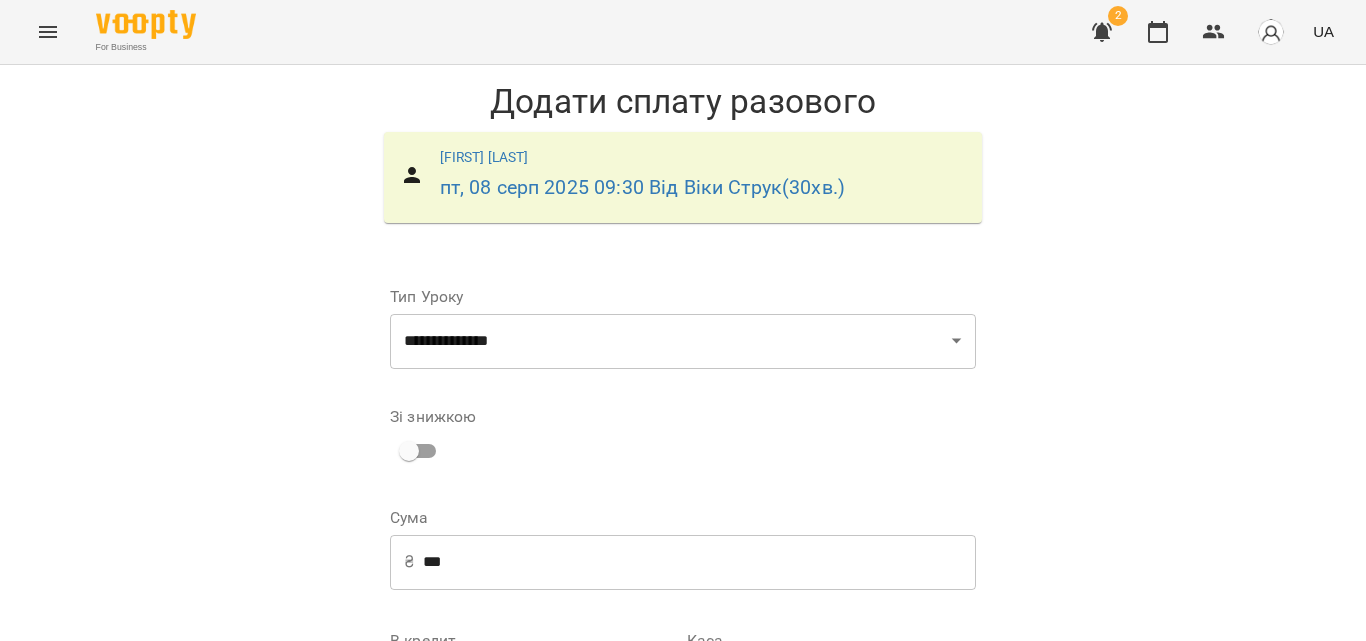 select on "****" 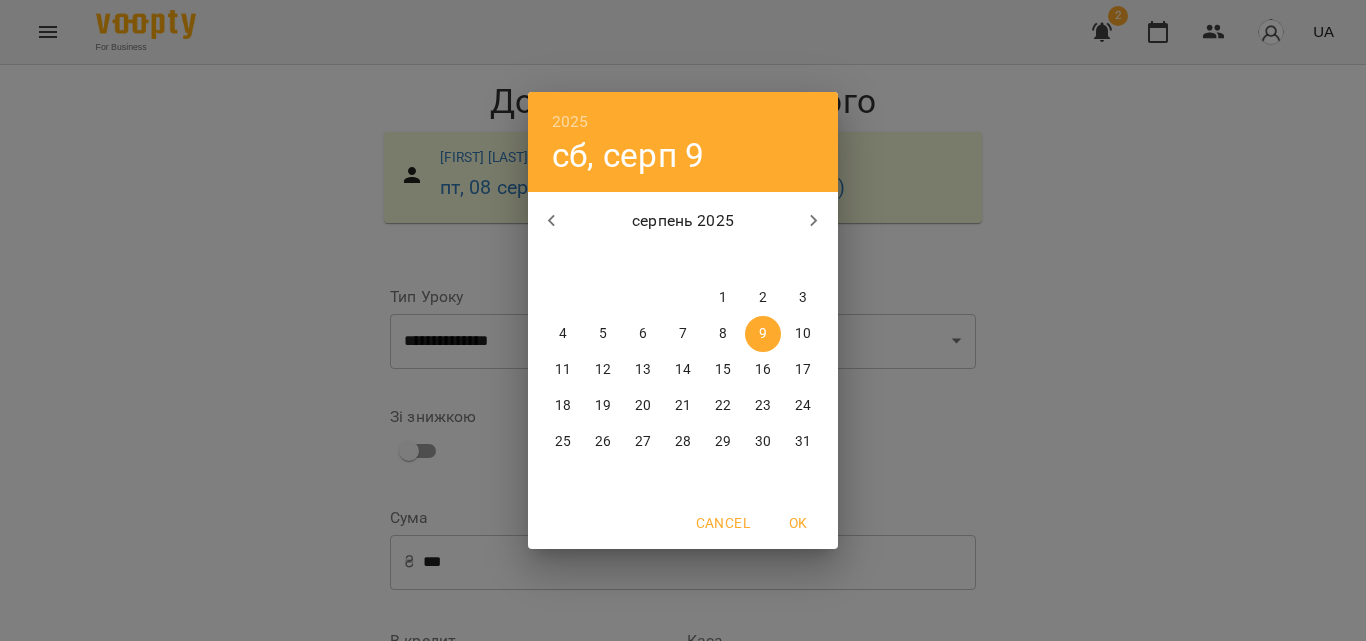 click on "8" at bounding box center (723, 334) 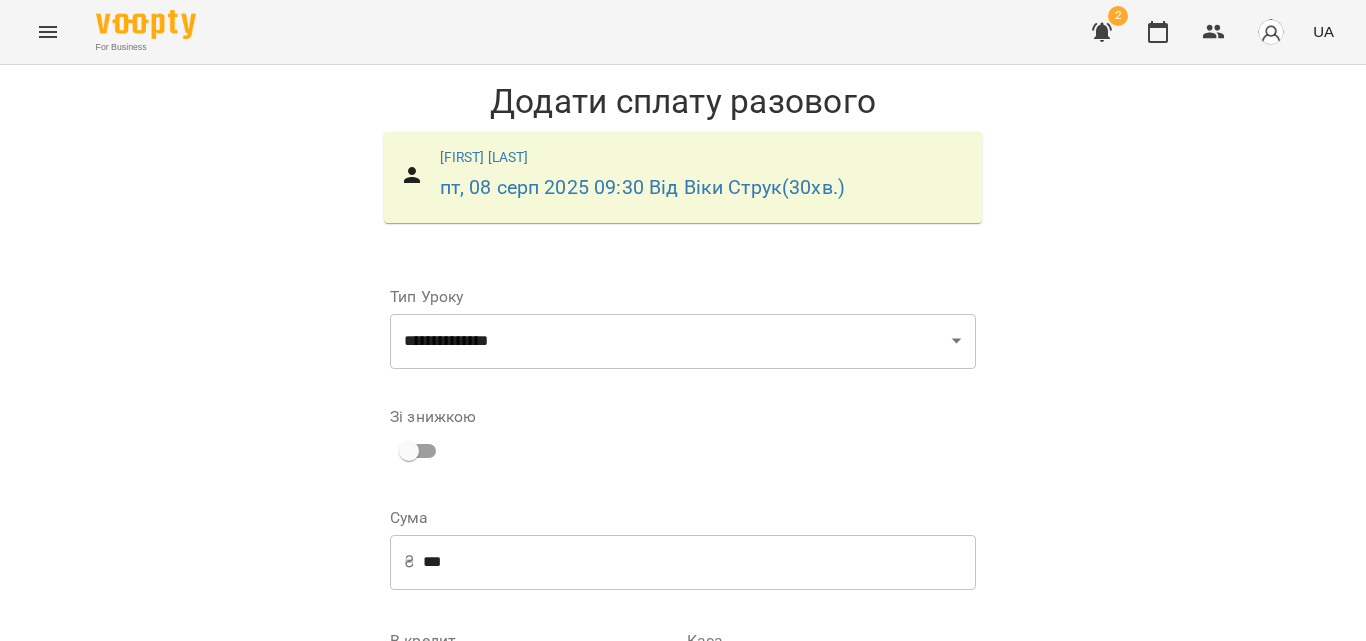 click on "Додати сплату разового" at bounding box center [849, 877] 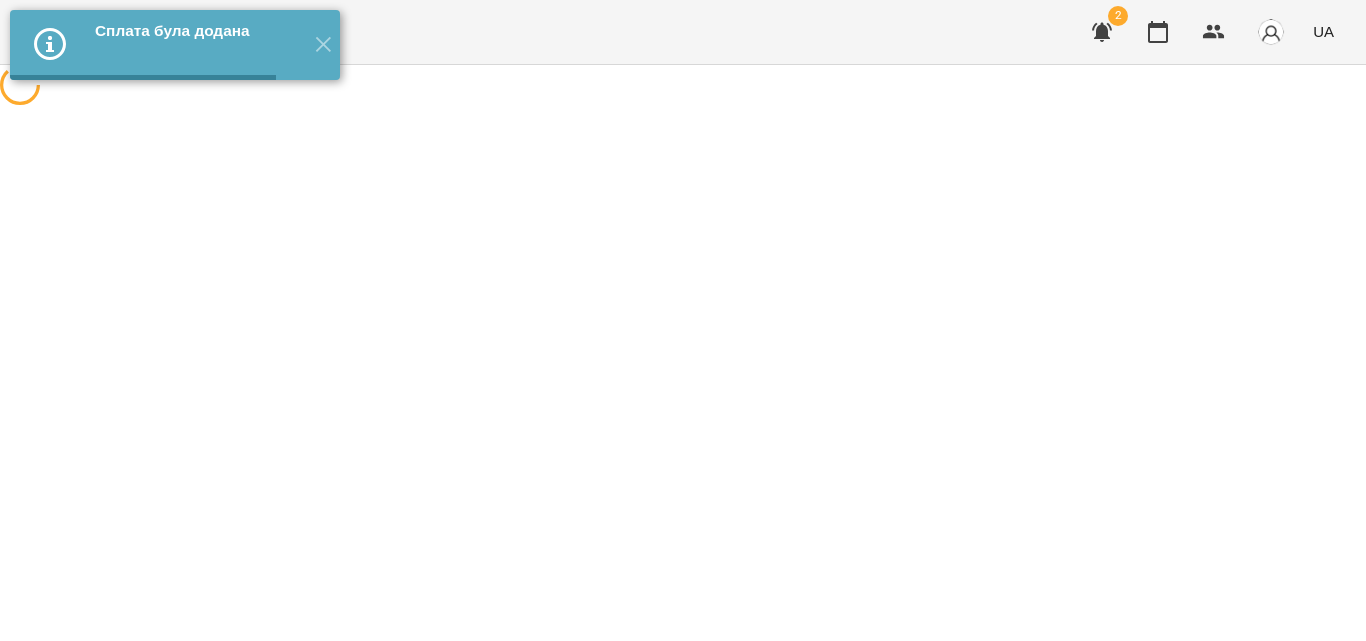 scroll, scrollTop: 0, scrollLeft: 0, axis: both 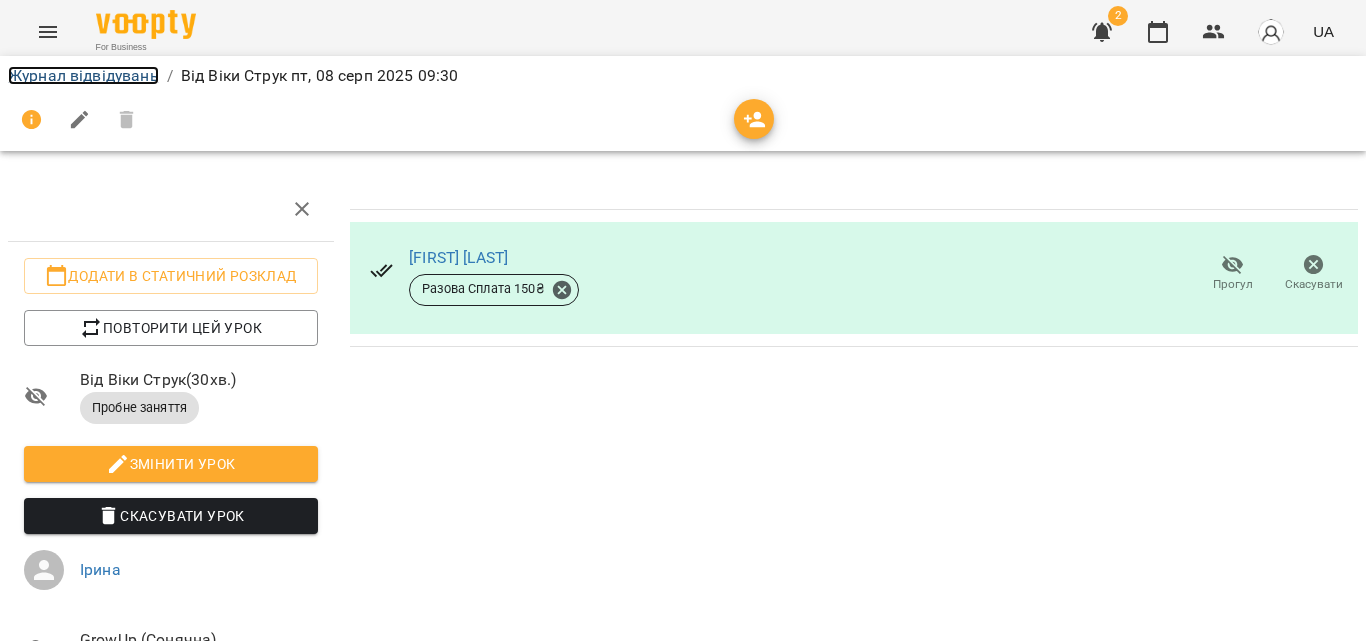 click on "Журнал відвідувань" at bounding box center (83, 75) 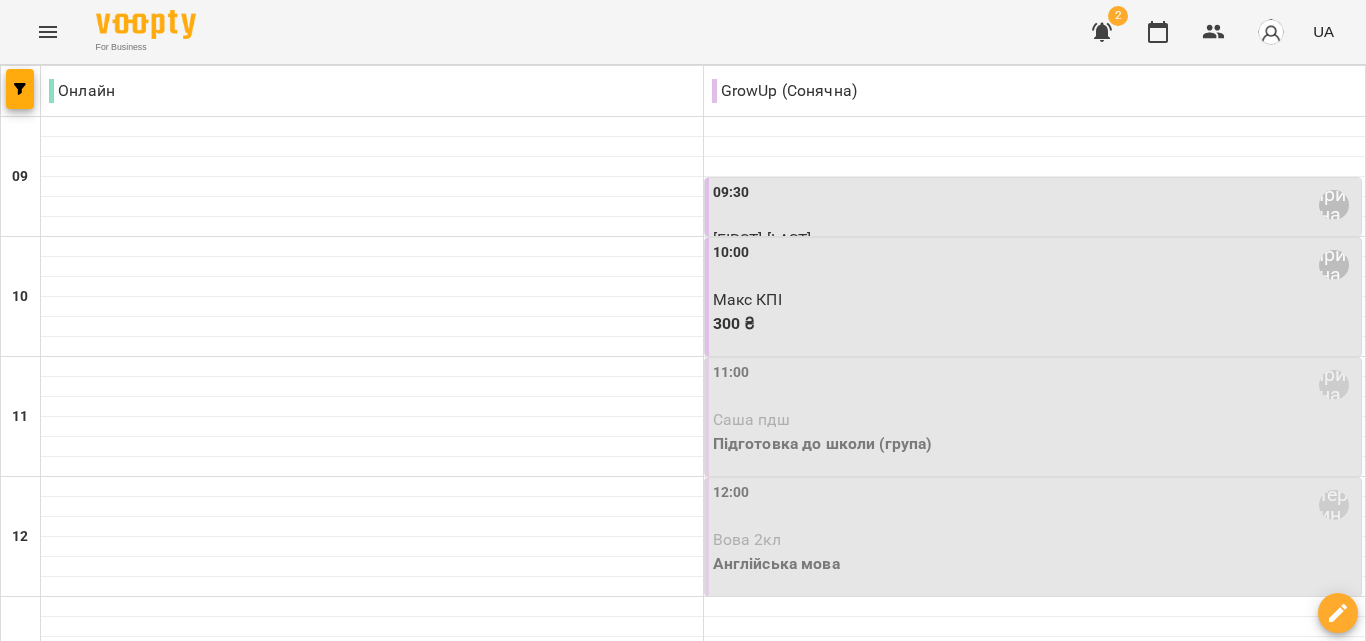 click on "10:00 [NAME]" at bounding box center (1035, 265) 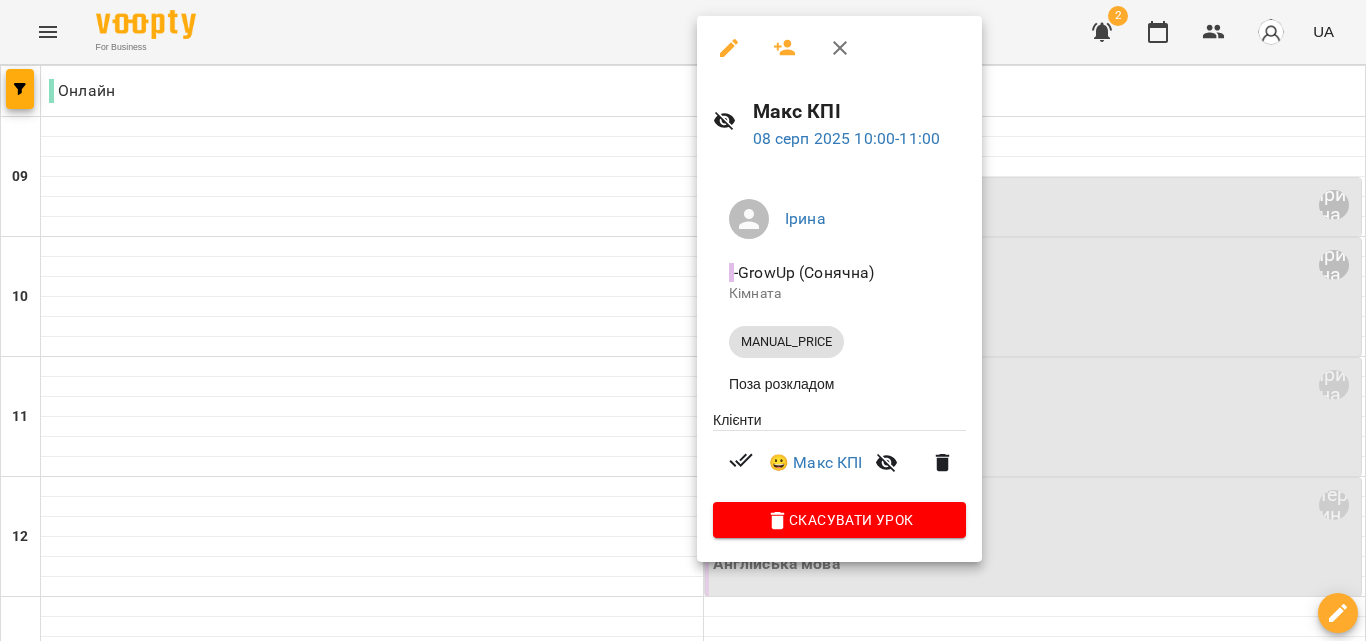 click at bounding box center [683, 320] 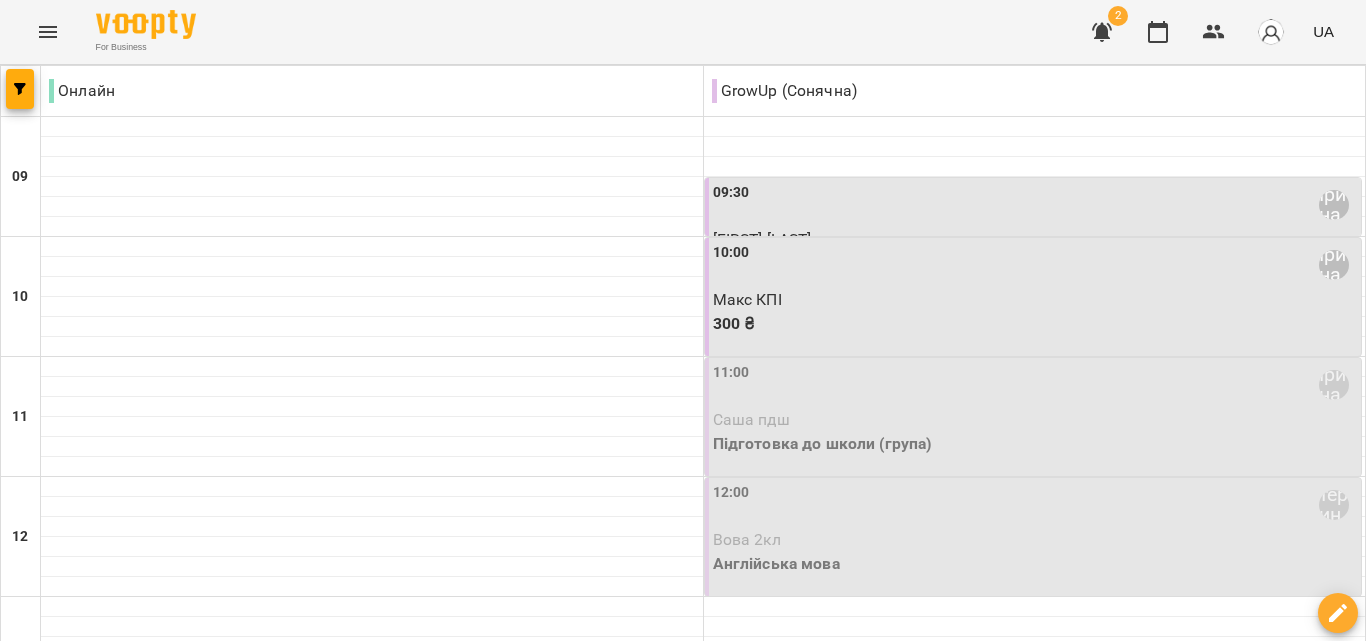 click on "11:00 [NAME]" at bounding box center [1035, 385] 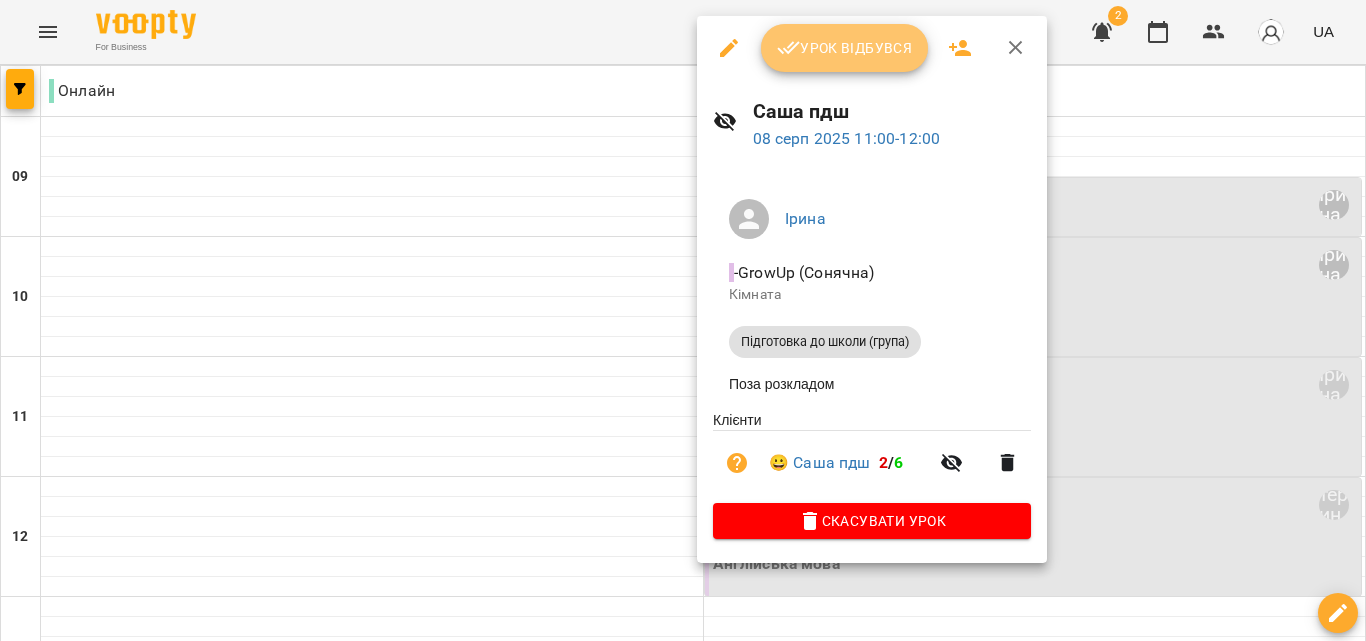 click on "Урок відбувся" at bounding box center [845, 48] 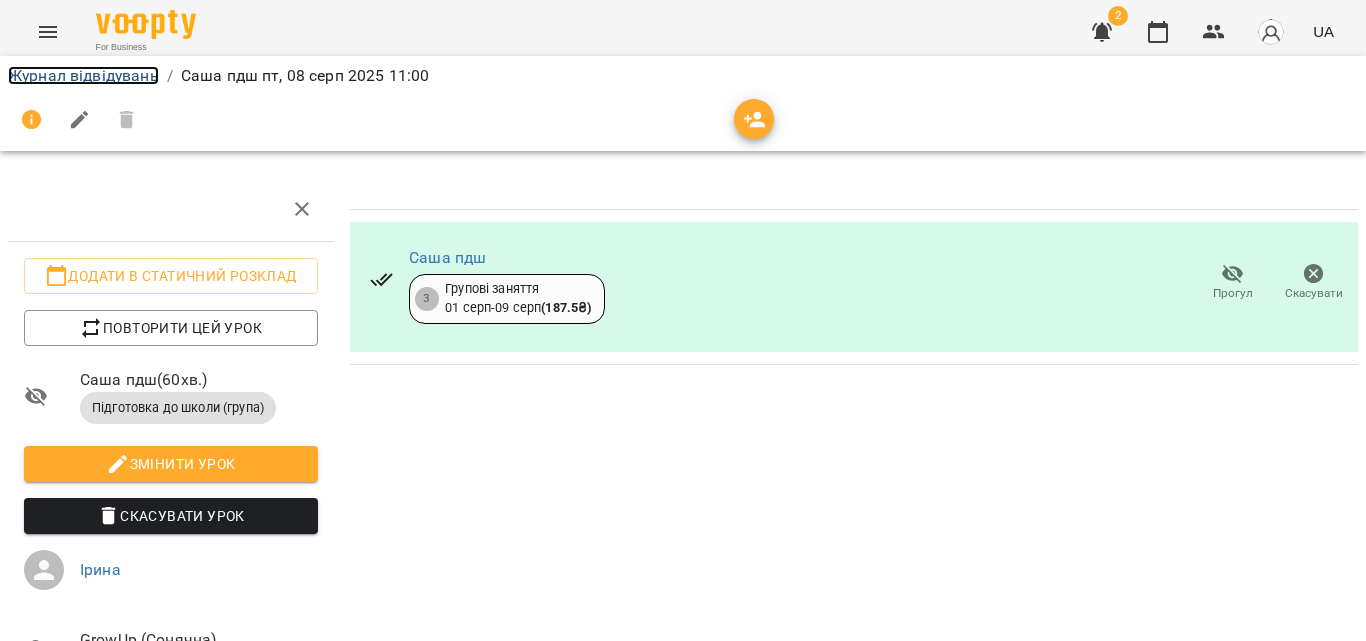click on "Журнал відвідувань" at bounding box center (83, 75) 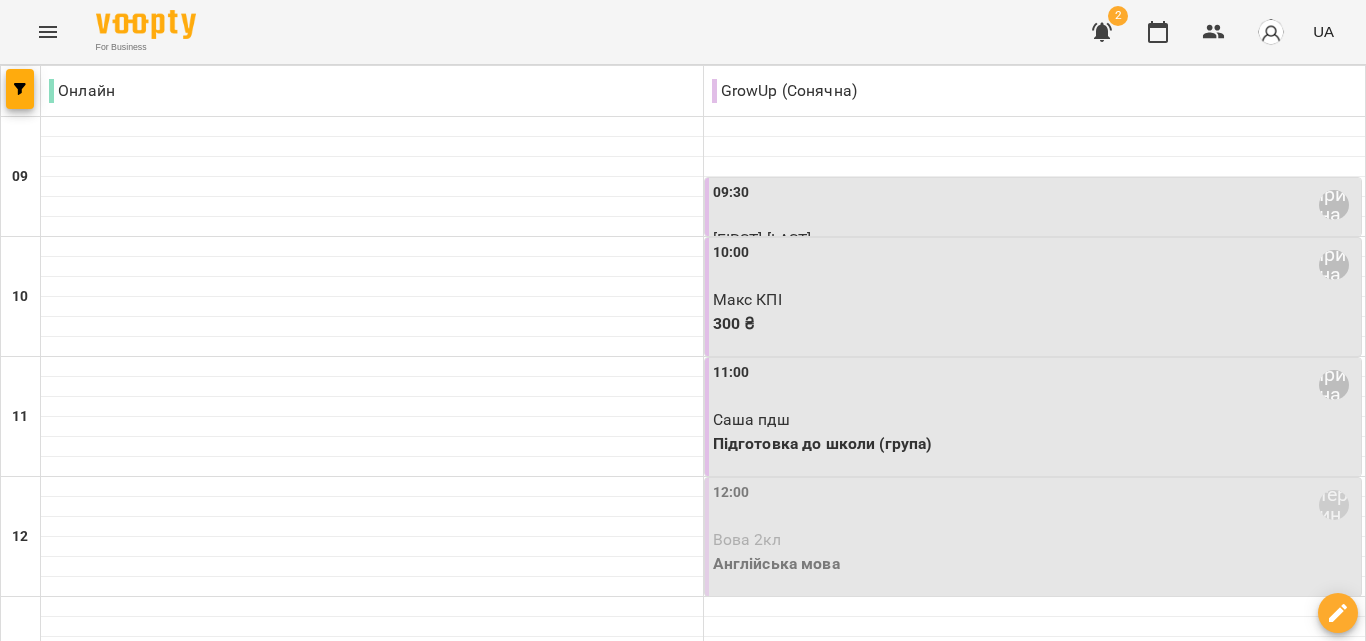 scroll, scrollTop: 200, scrollLeft: 0, axis: vertical 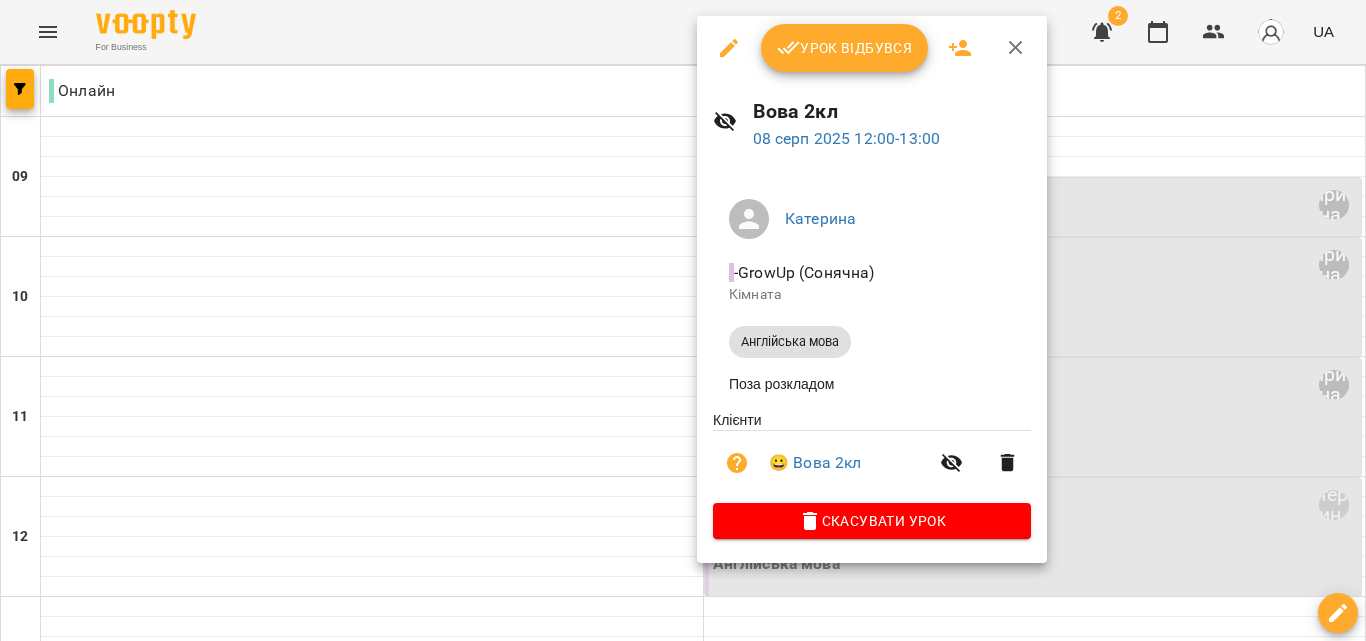 click on "Урок відбувся" at bounding box center (845, 48) 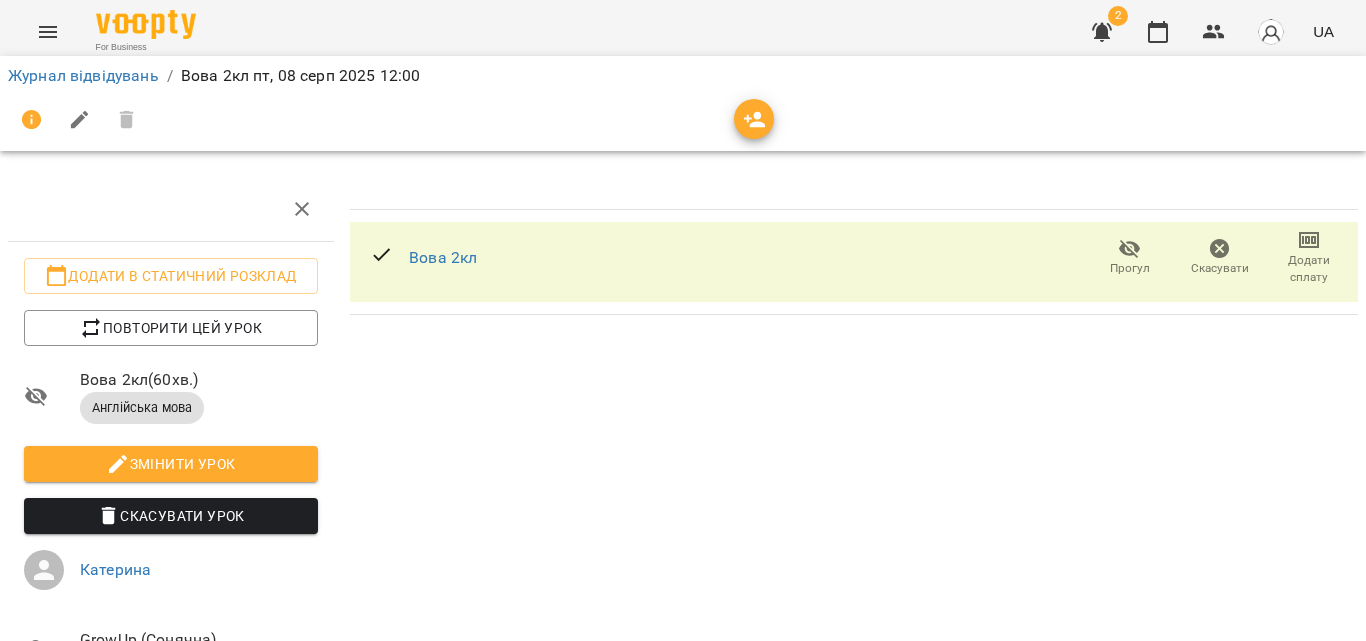 click on "Додати сплату" at bounding box center [1309, 269] 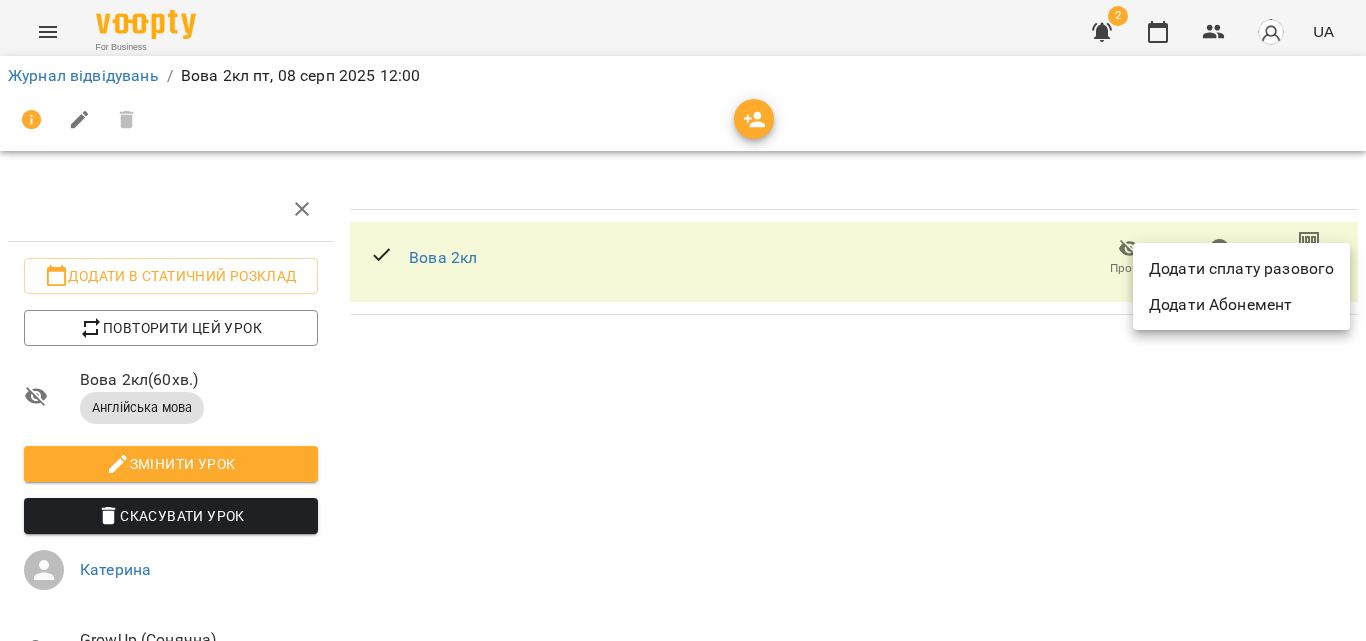click on "Додати сплату разового" at bounding box center (1241, 269) 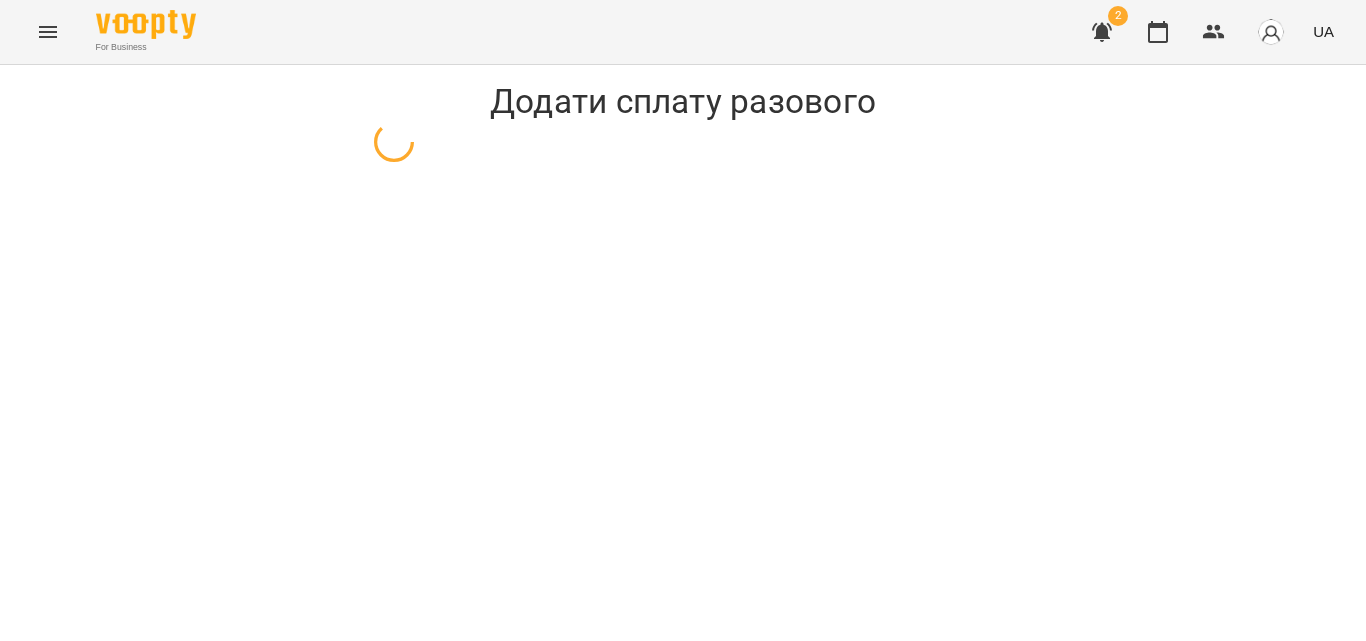 select on "**********" 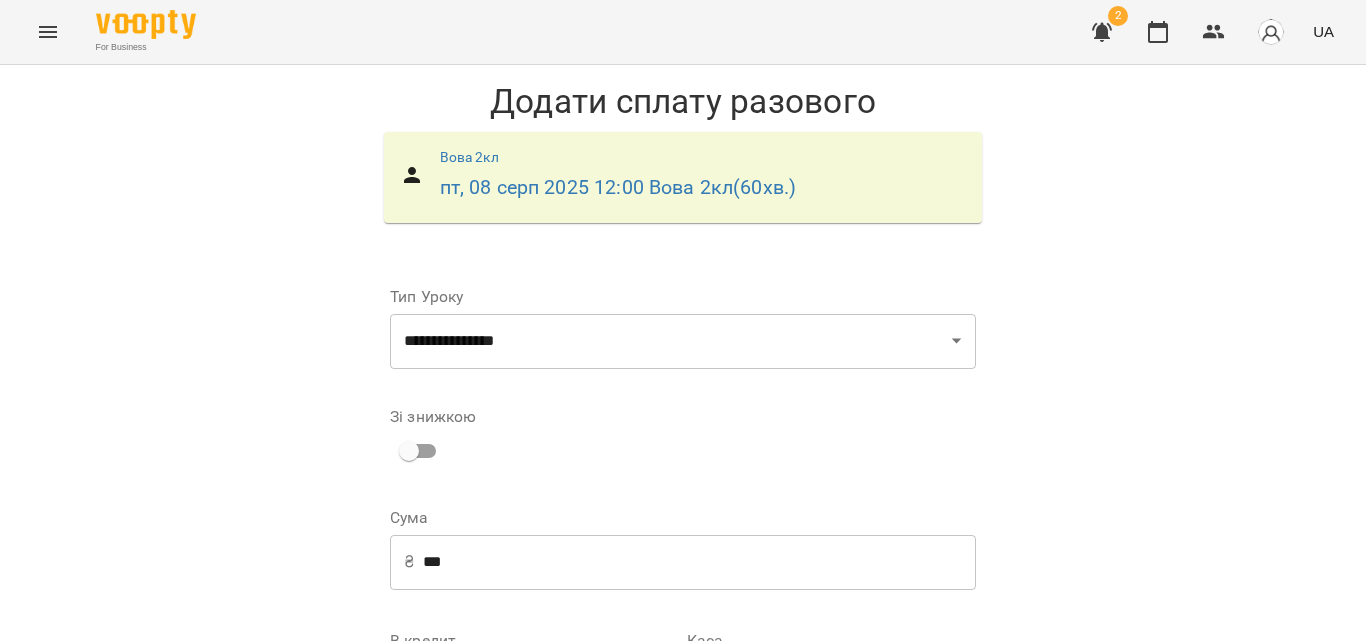 scroll, scrollTop: 271, scrollLeft: 0, axis: vertical 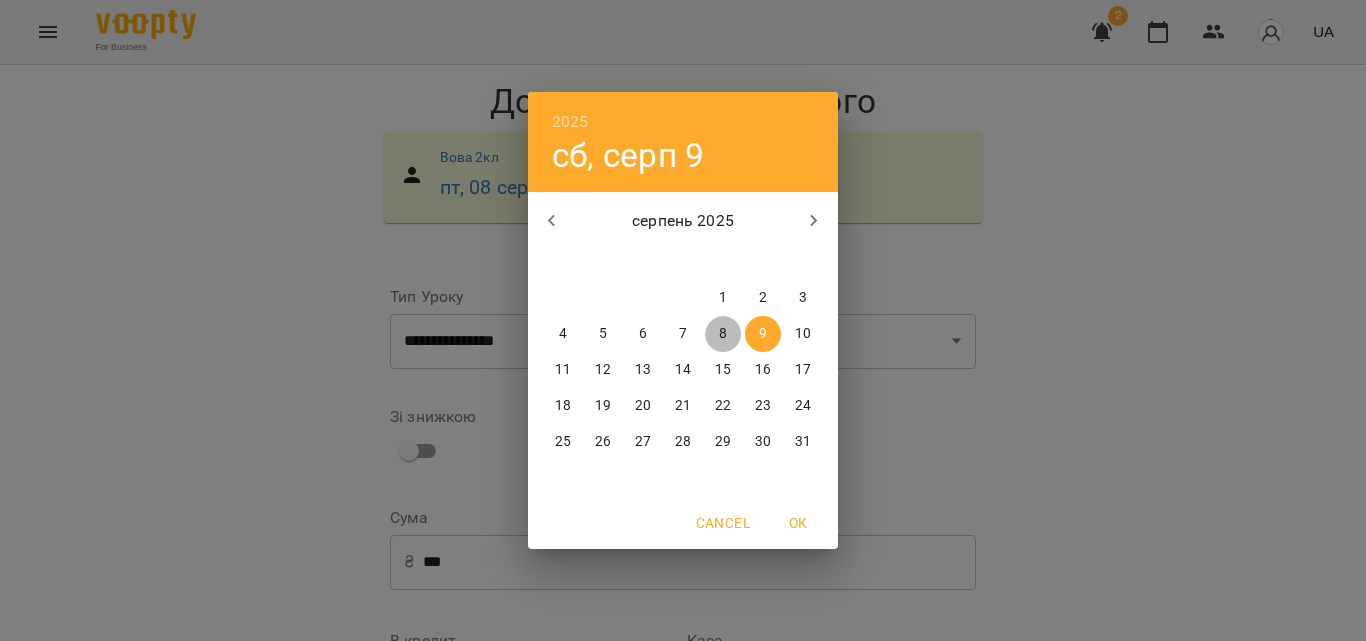 click on "8" at bounding box center [723, 334] 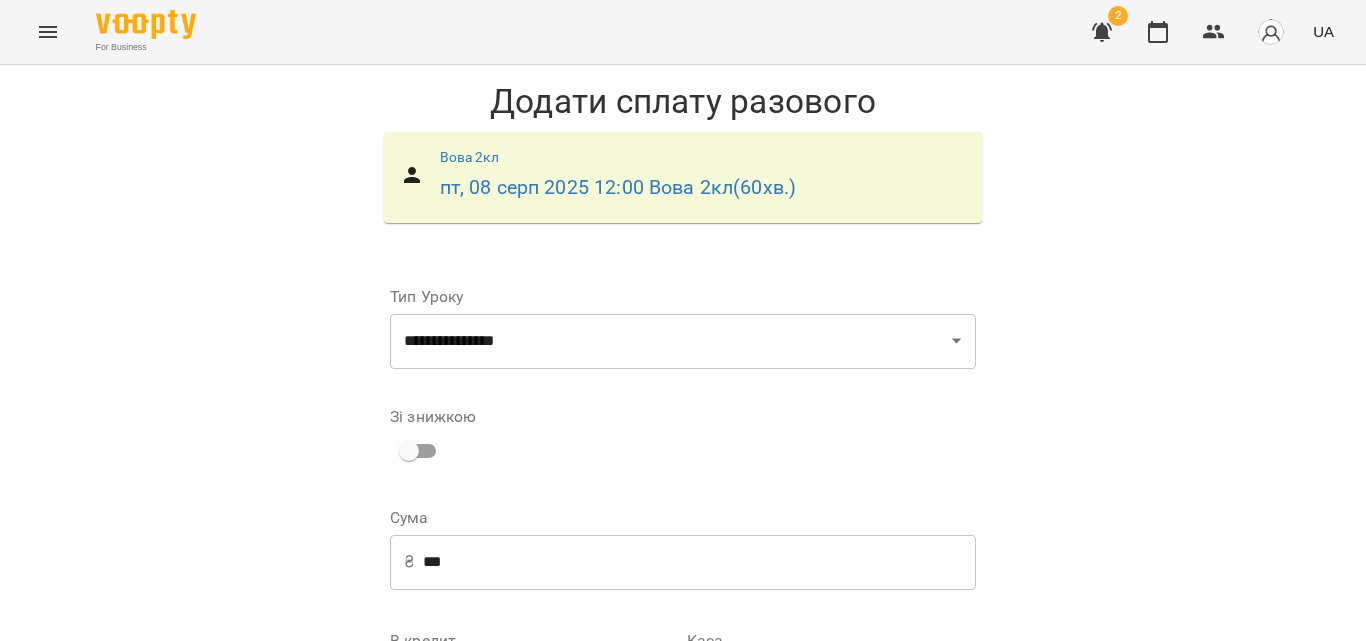 click on "Додати сплату разового" at bounding box center [849, 877] 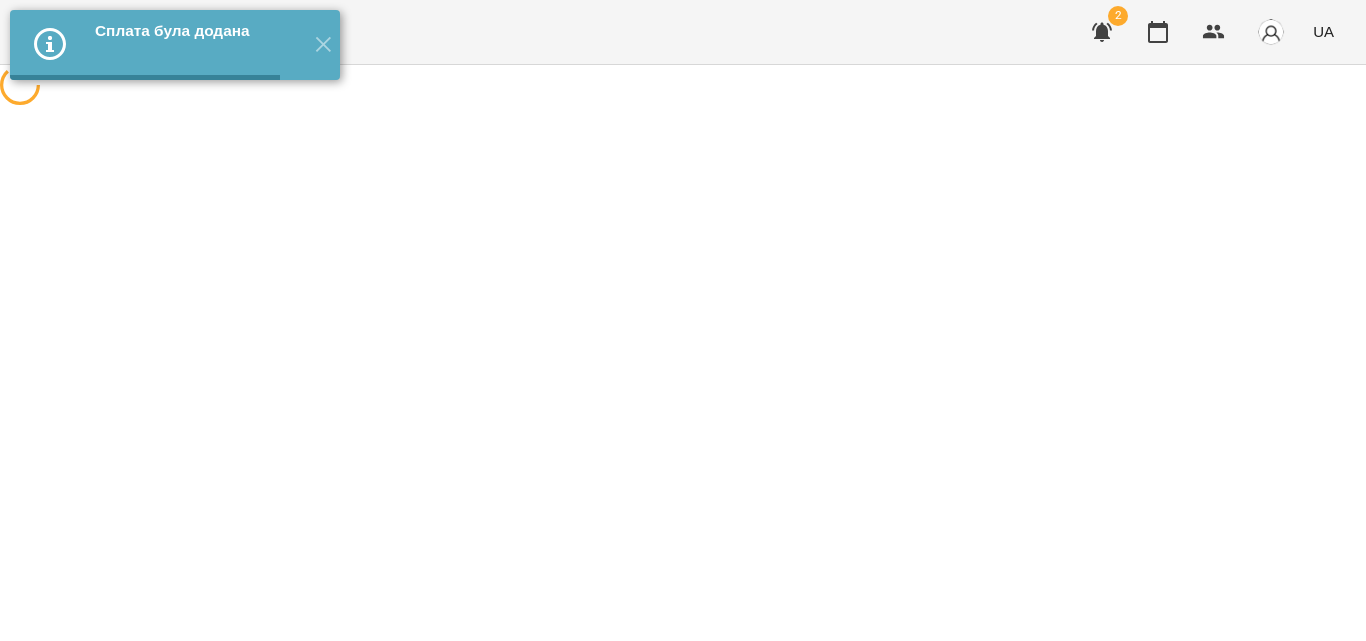 scroll, scrollTop: 0, scrollLeft: 0, axis: both 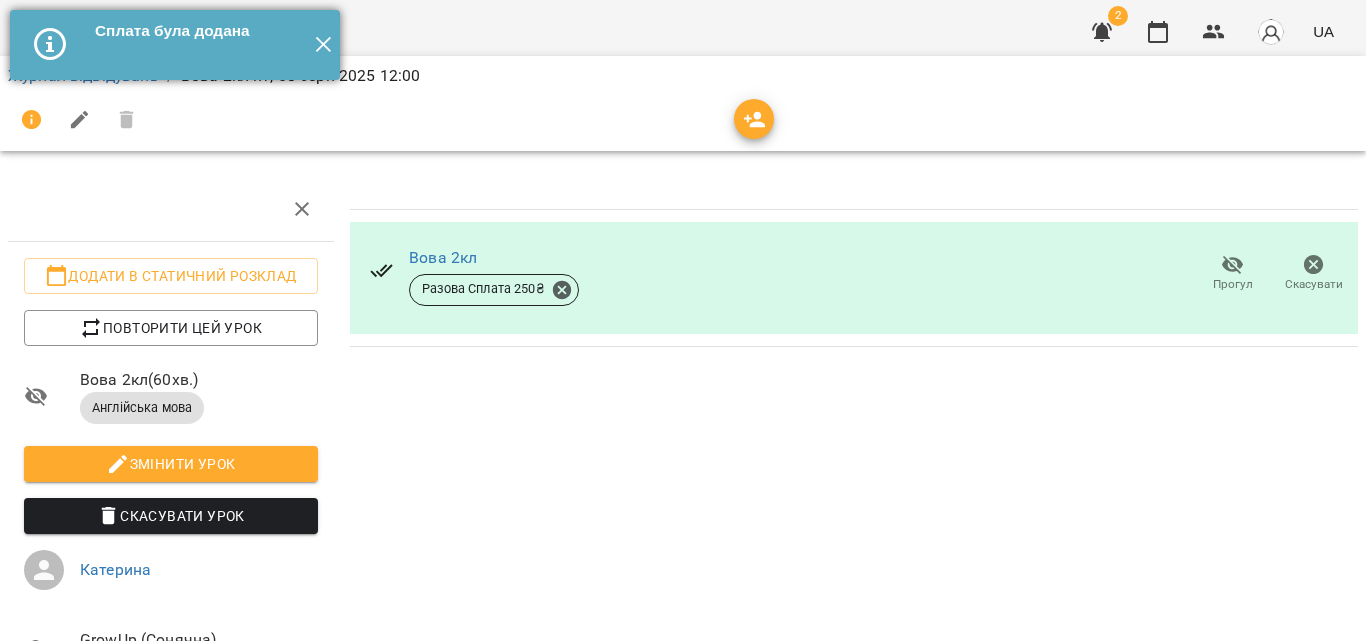 click on "✕" at bounding box center [323, 45] 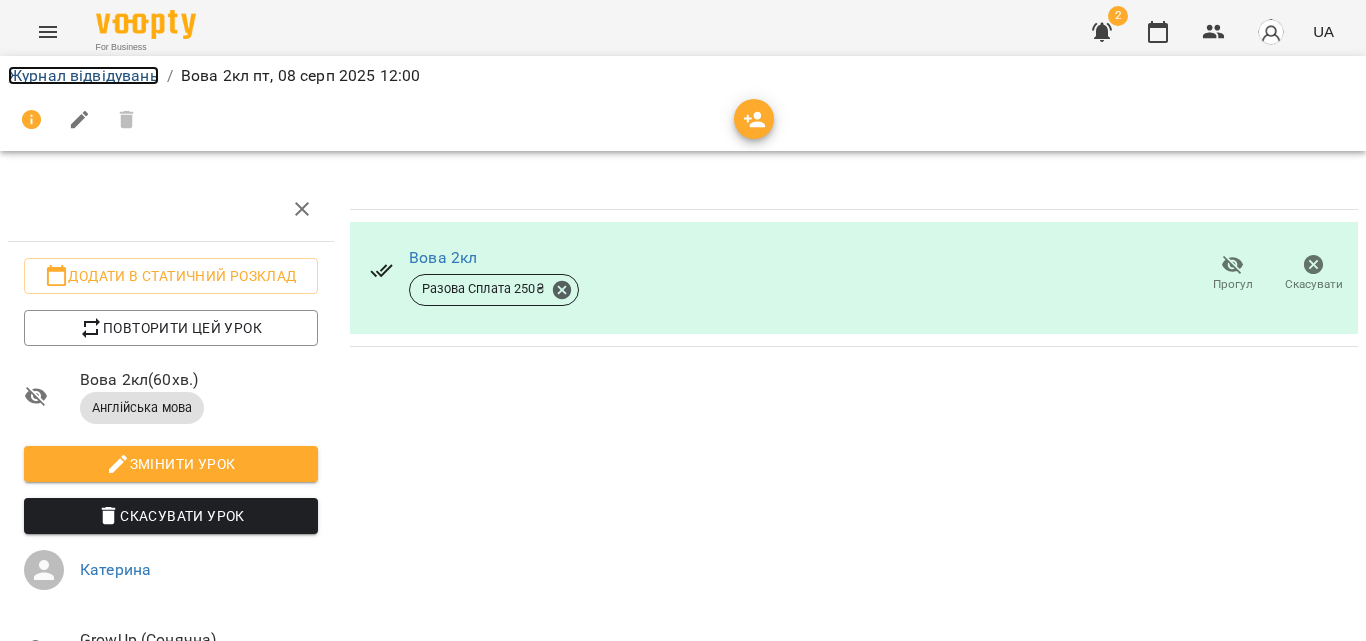 click on "Журнал відвідувань" at bounding box center (83, 75) 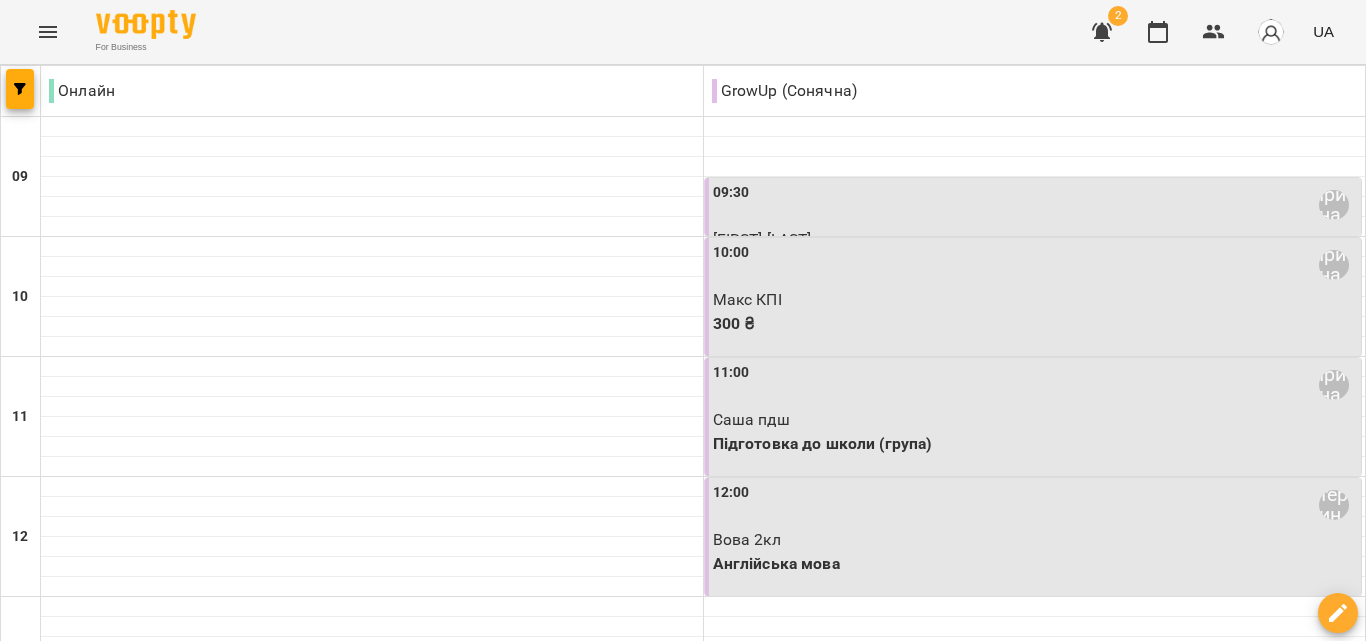 scroll, scrollTop: 229, scrollLeft: 0, axis: vertical 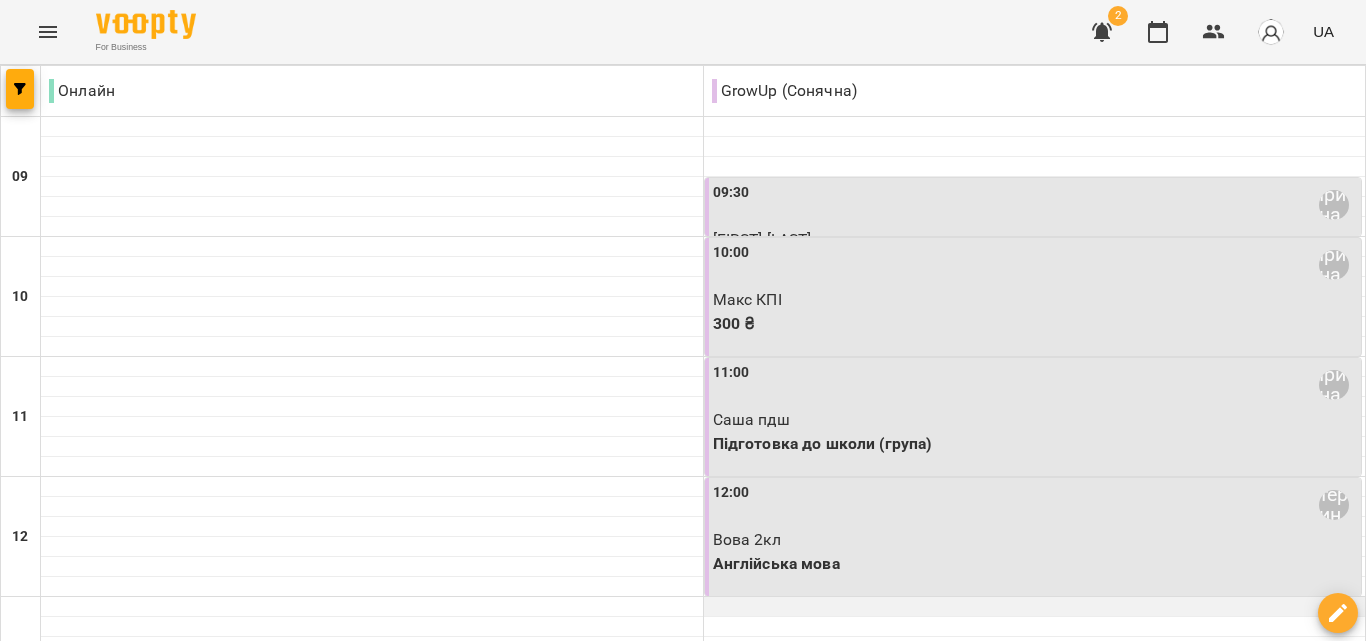 click at bounding box center [1035, 607] 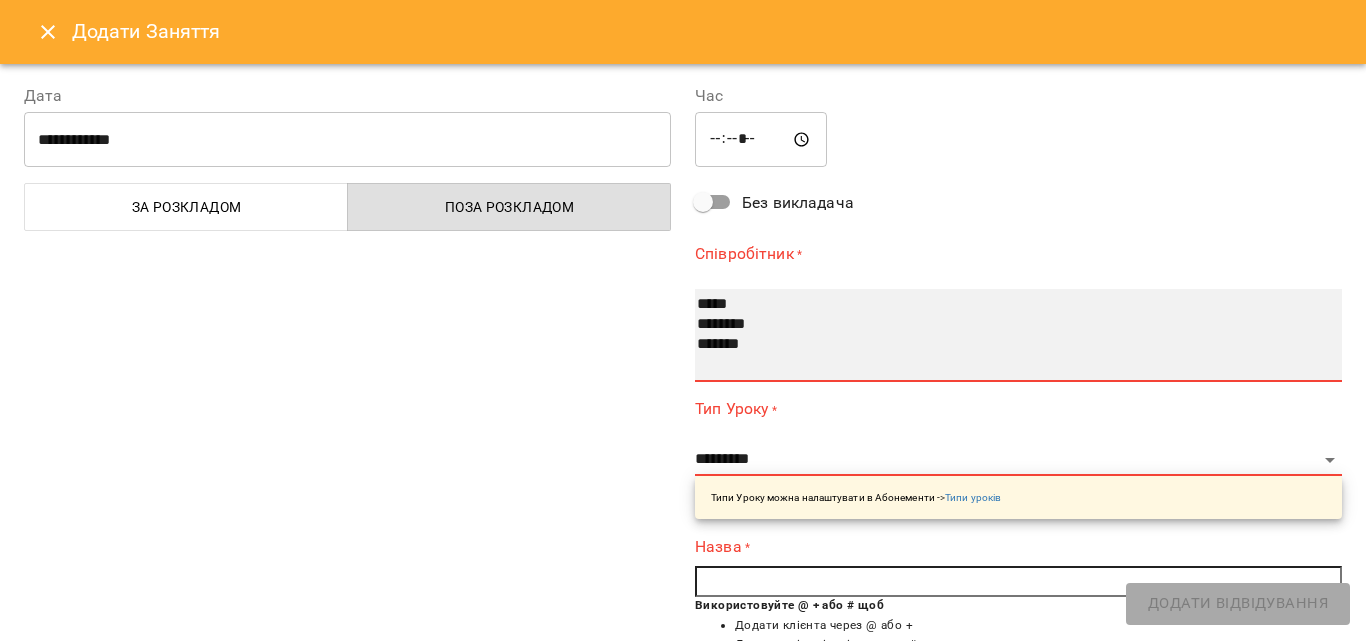select on "**********" 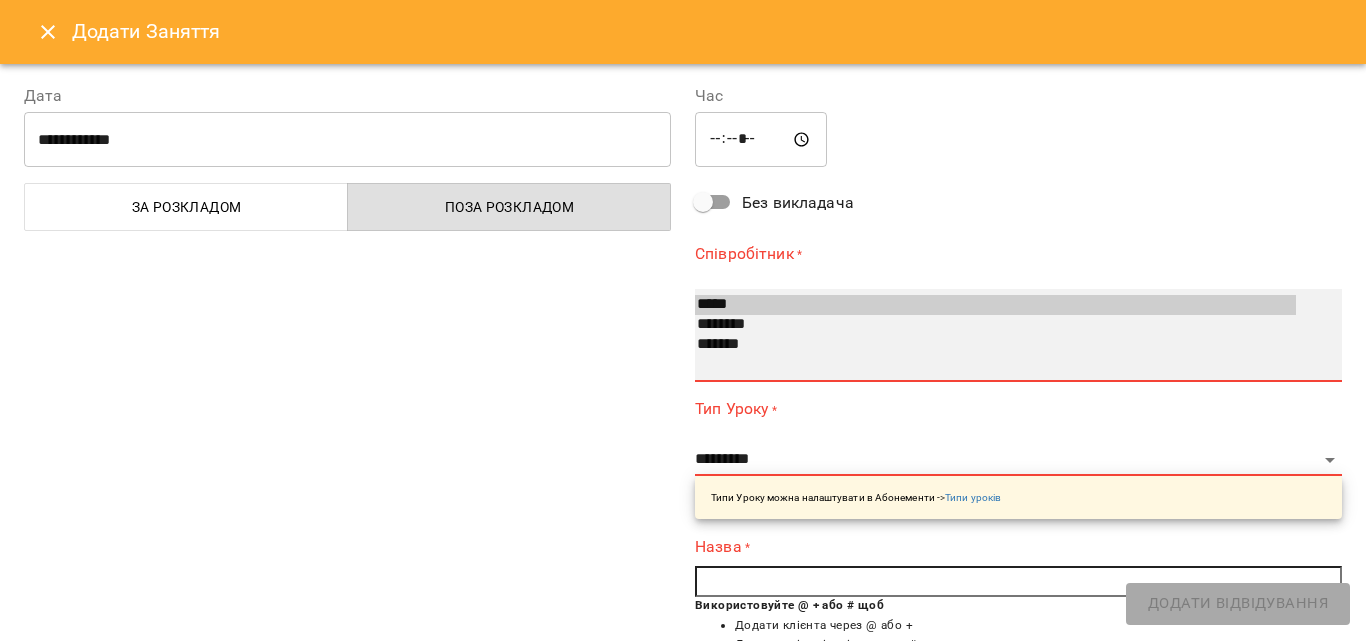 click on "********" at bounding box center [995, 325] 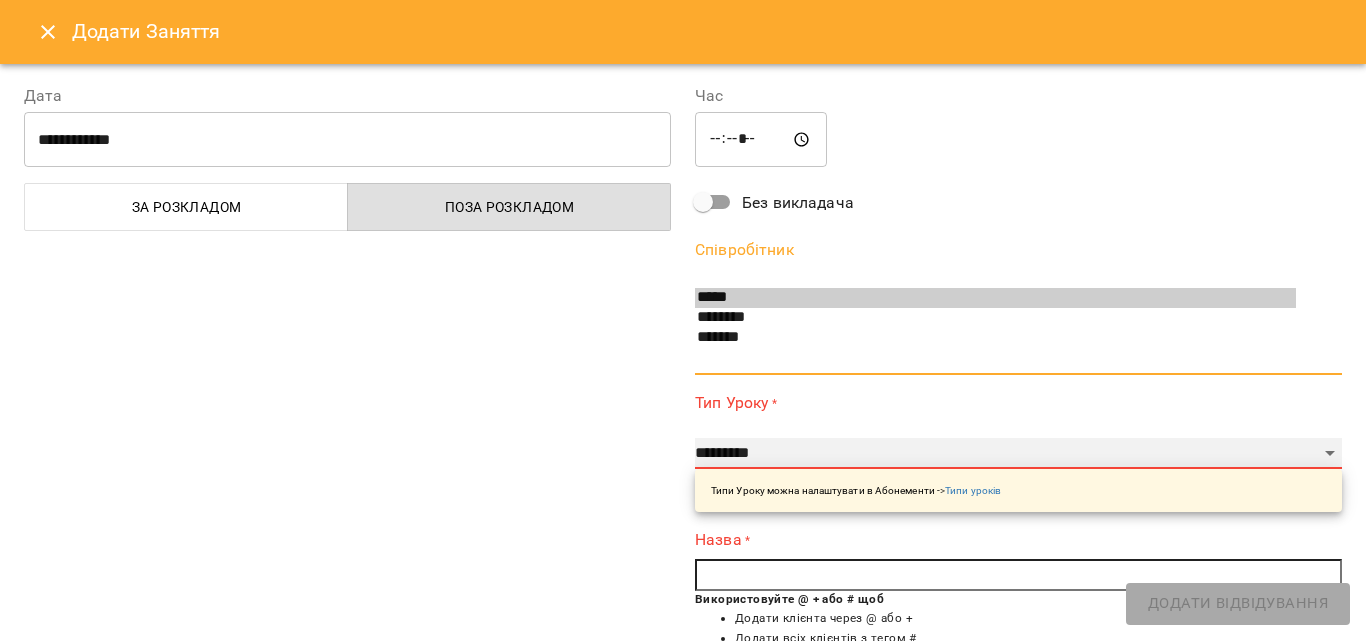 click on "**********" at bounding box center [1018, 454] 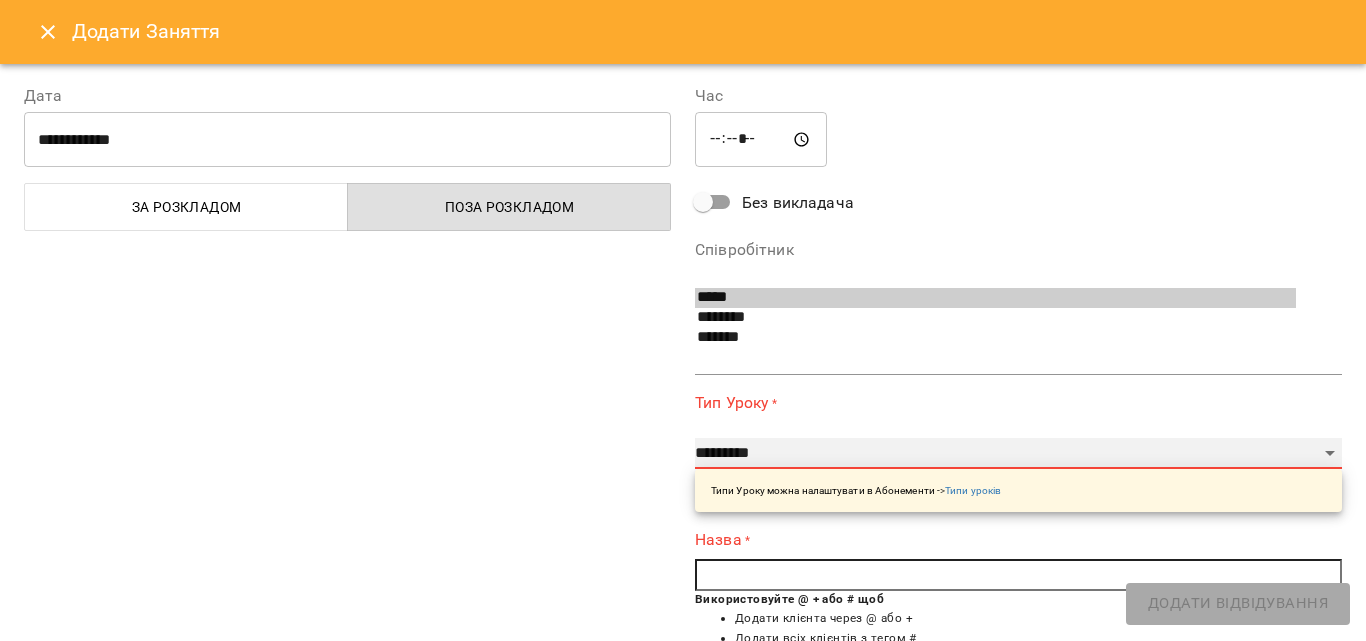 select on "**********" 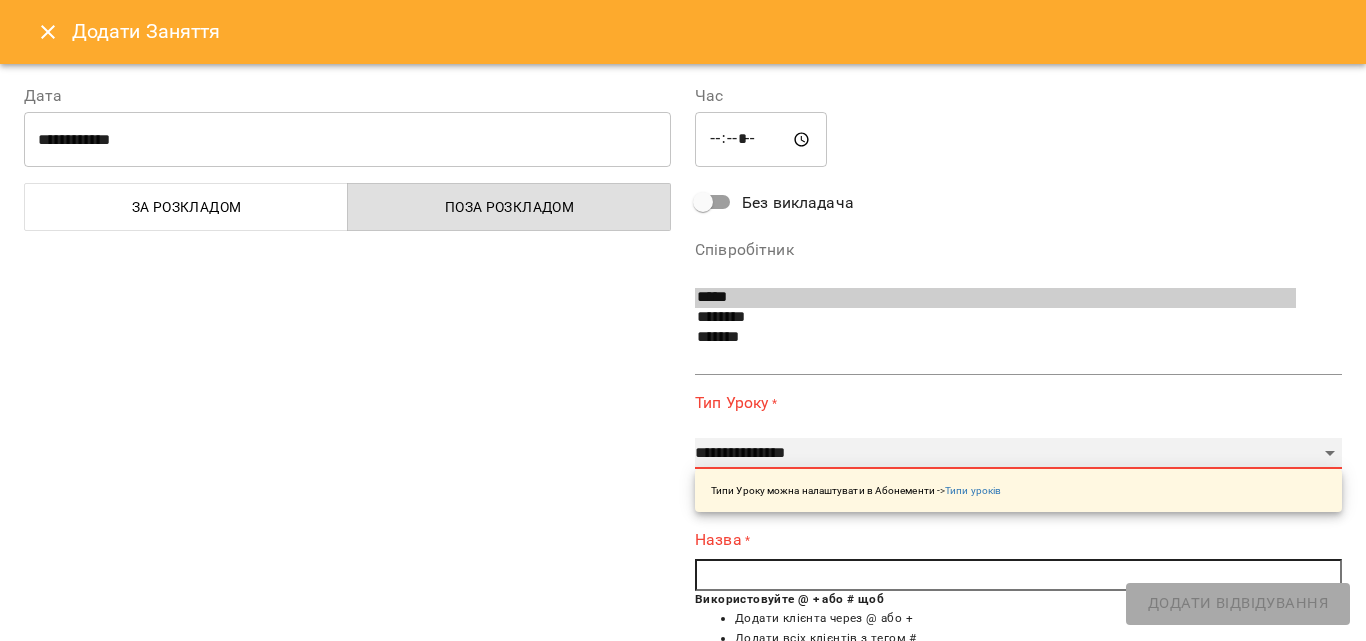 click on "**********" at bounding box center (1018, 454) 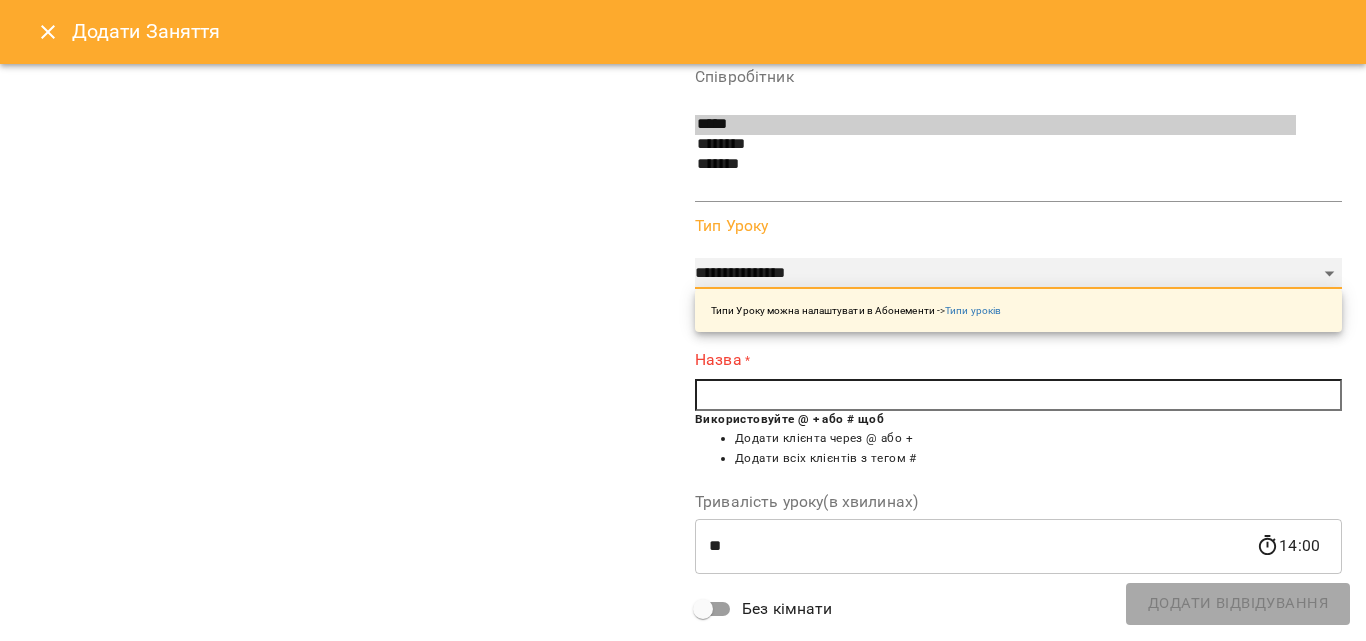 scroll, scrollTop: 200, scrollLeft: 0, axis: vertical 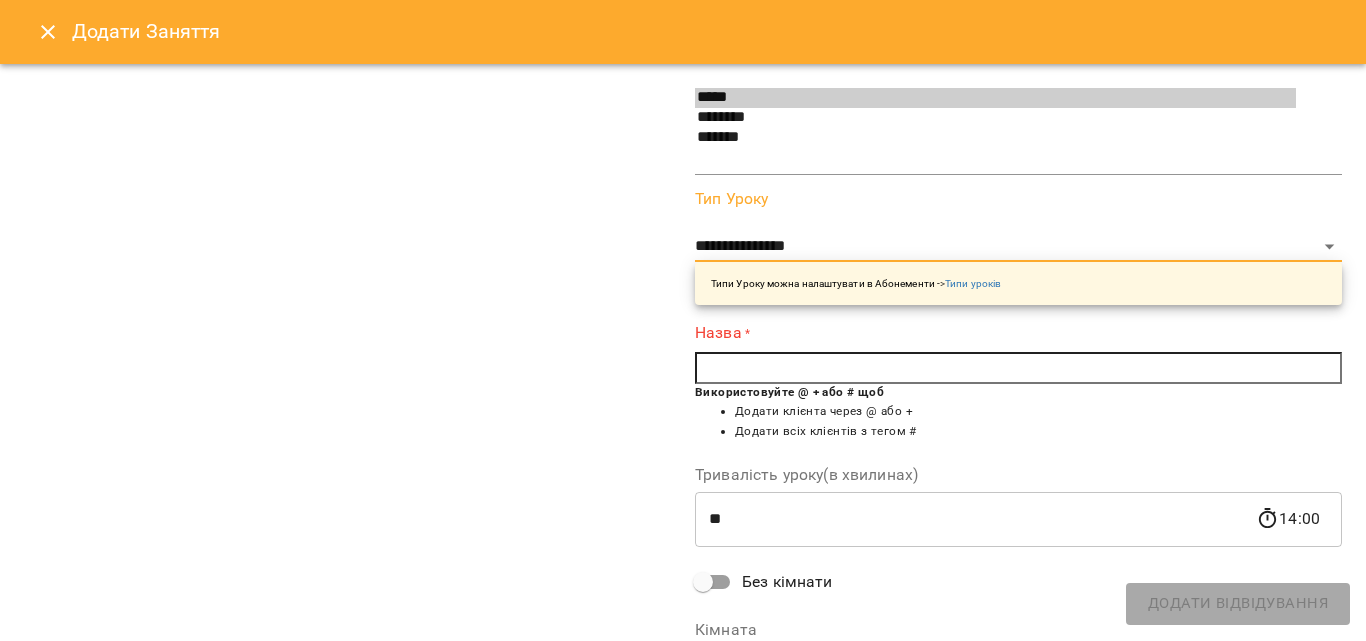 click at bounding box center [1018, 368] 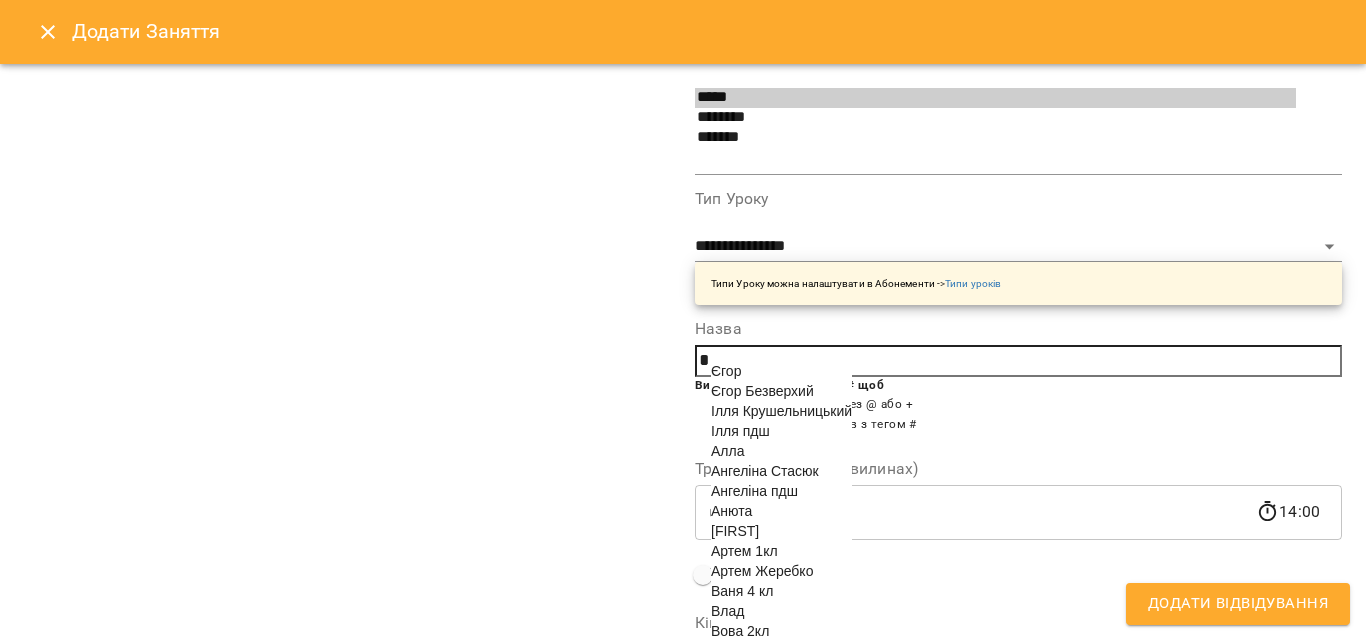 click on "Ваня 4 кл" at bounding box center [742, 591] 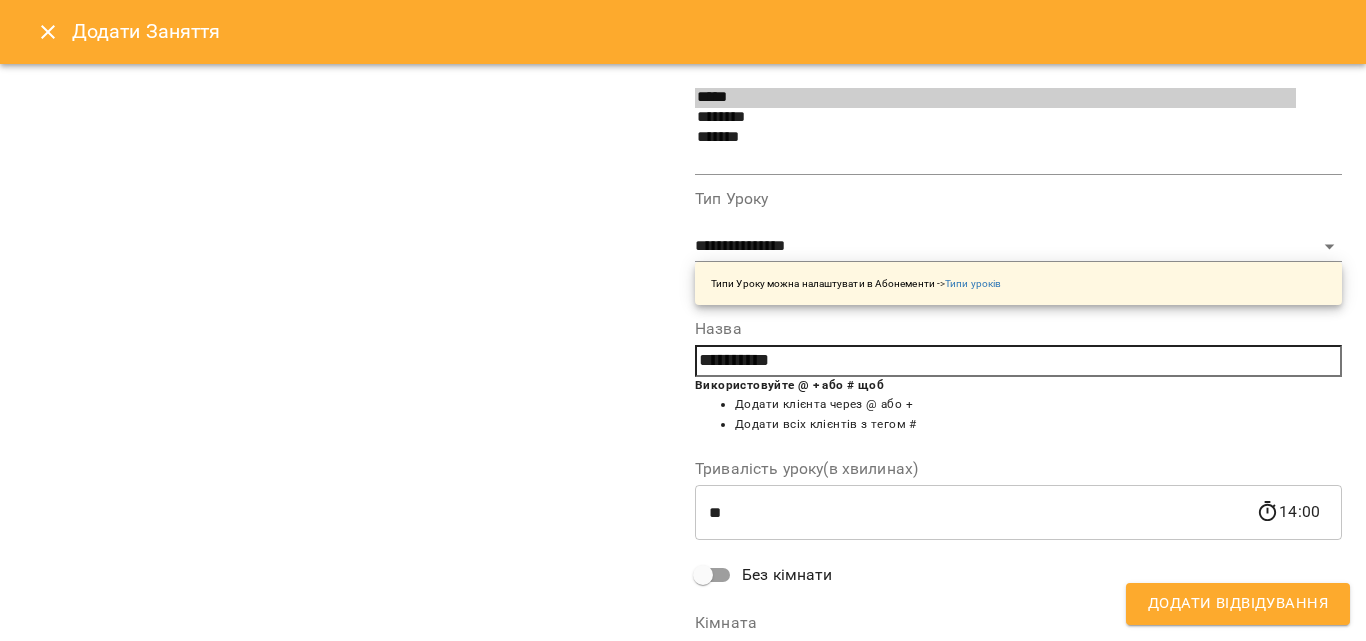 click on "Додати Відвідування" at bounding box center [1238, 604] 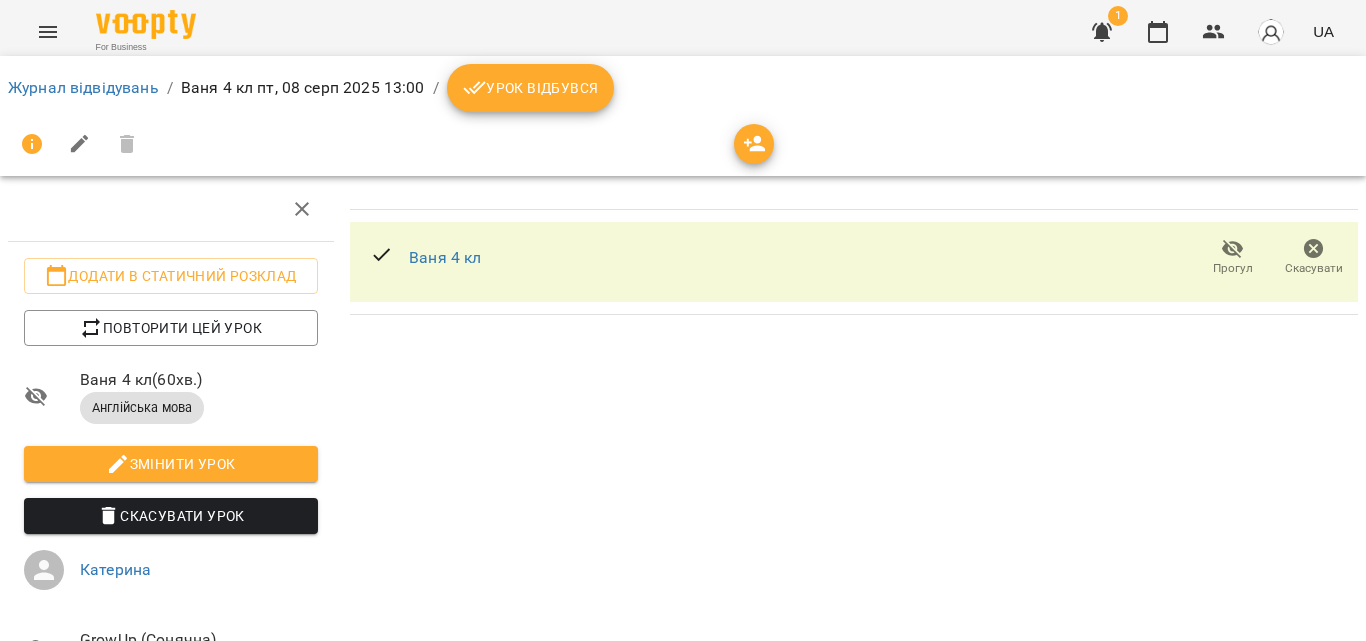 click on "Урок відбувся" at bounding box center (531, 88) 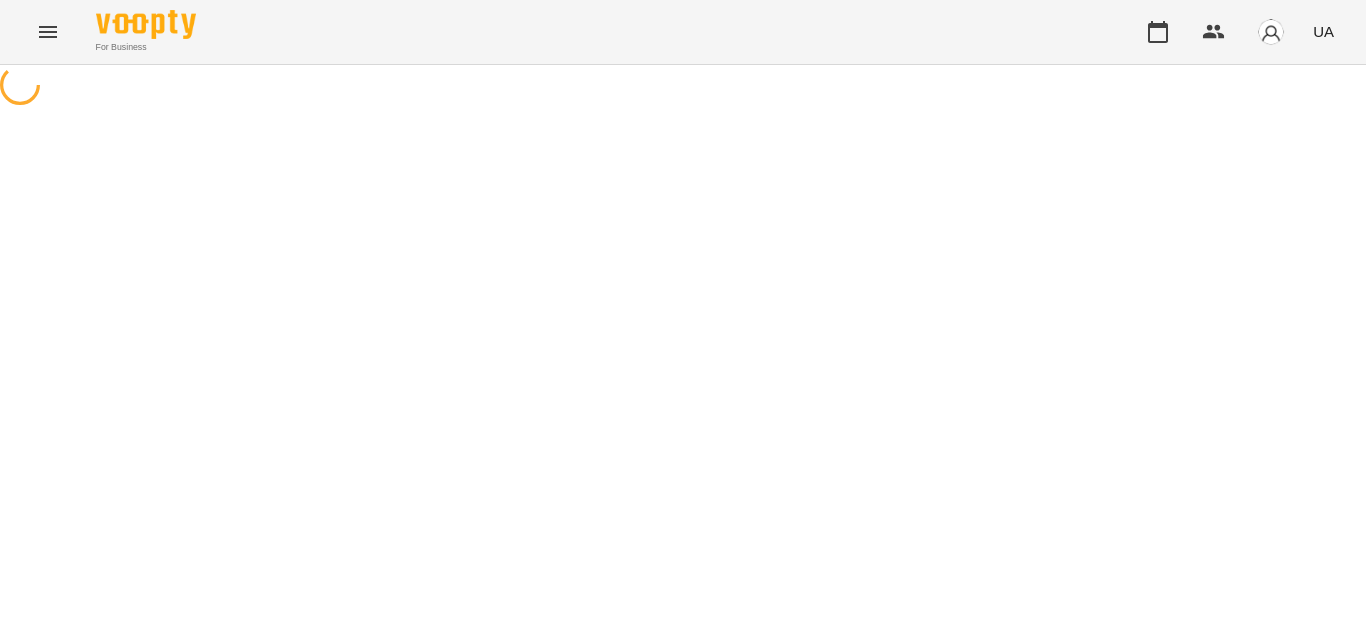 scroll, scrollTop: 0, scrollLeft: 0, axis: both 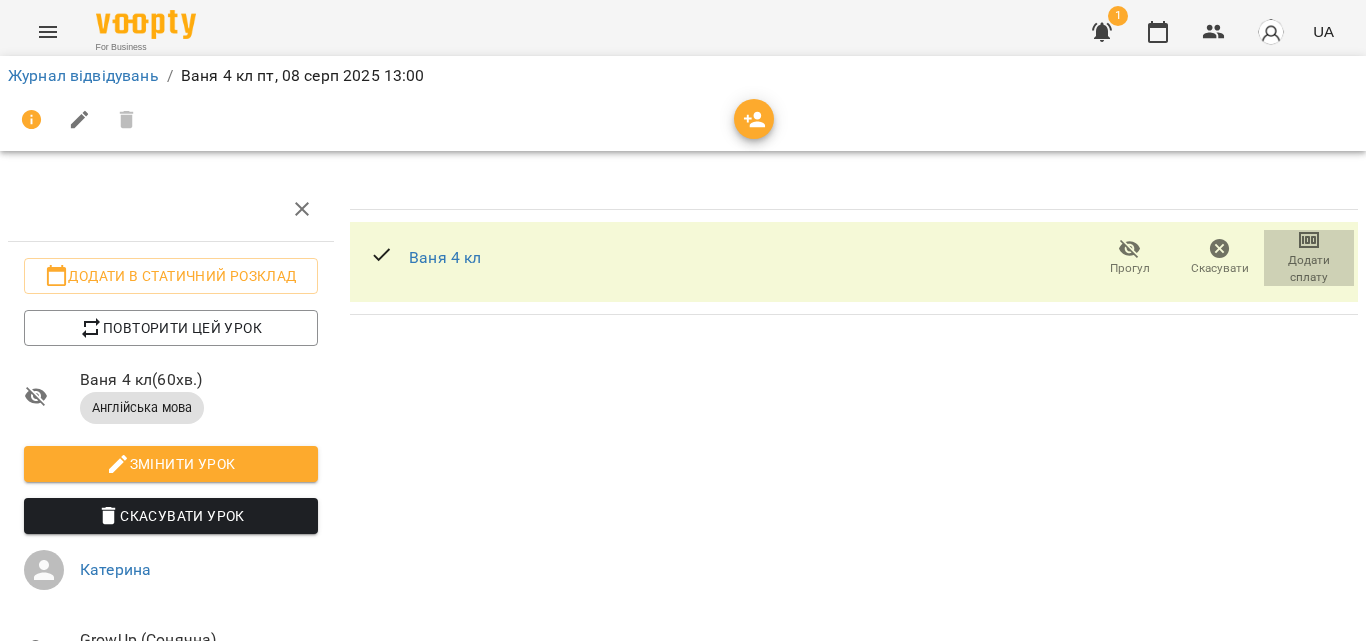 click on "Додати сплату" at bounding box center [1309, 269] 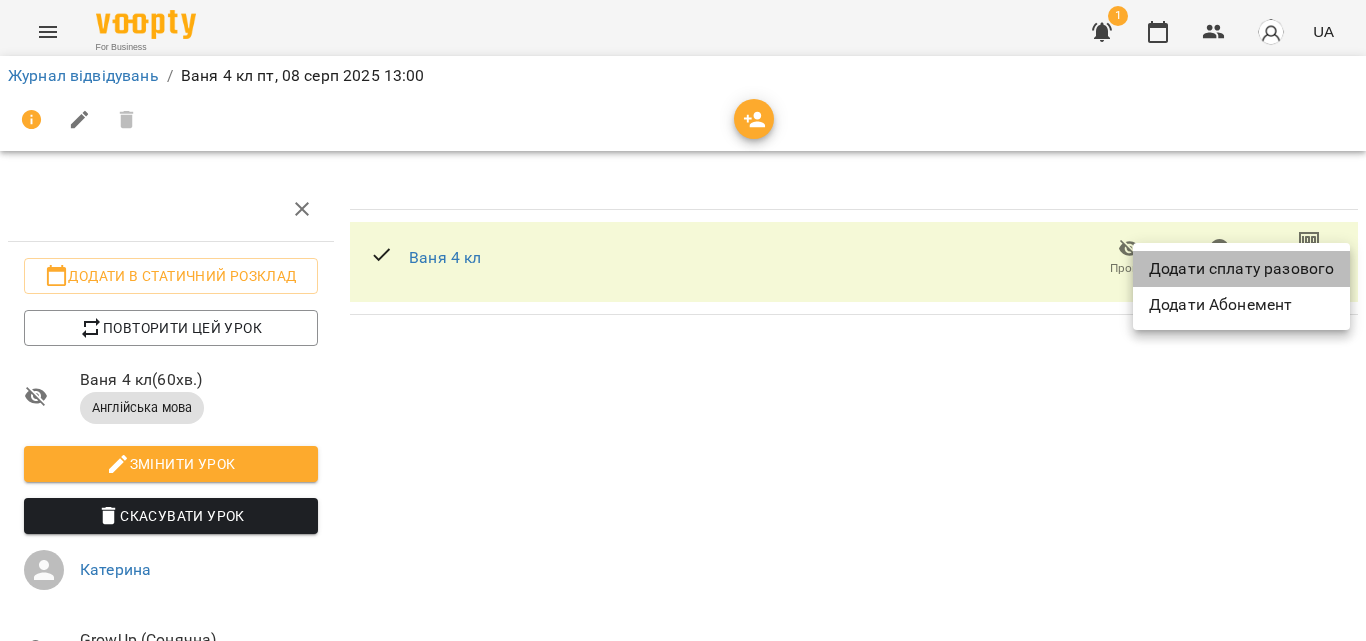 click on "Додати сплату разового" at bounding box center (1241, 269) 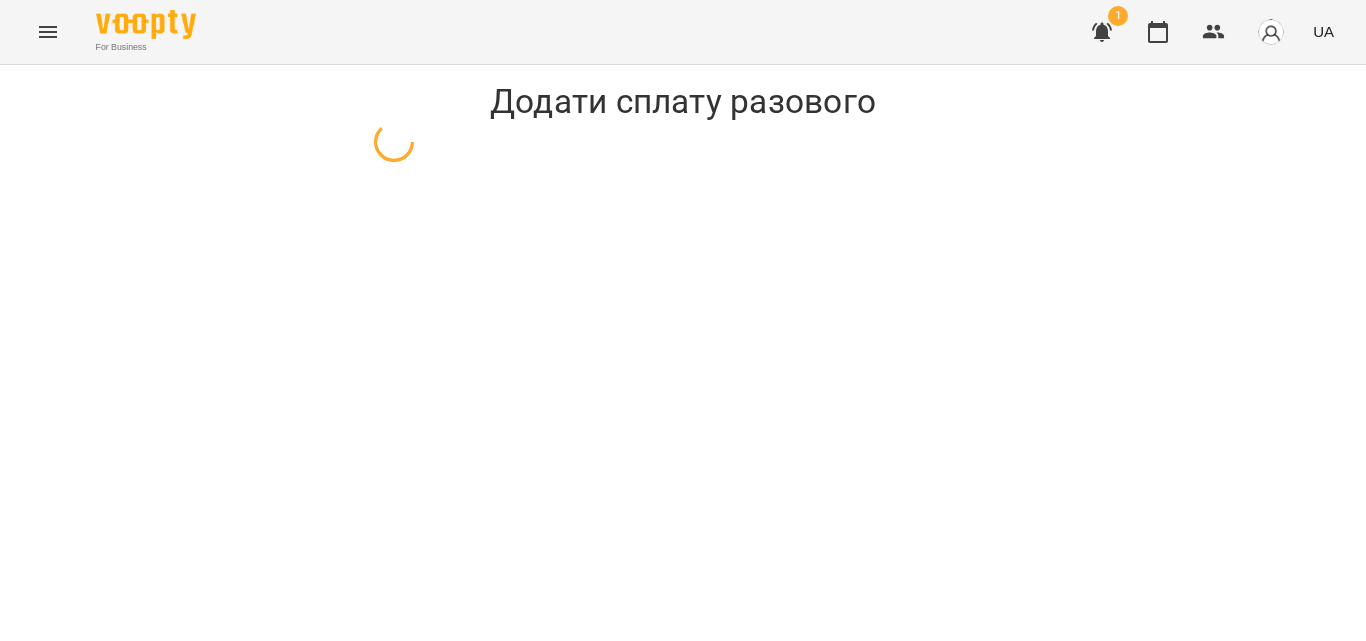 select on "**********" 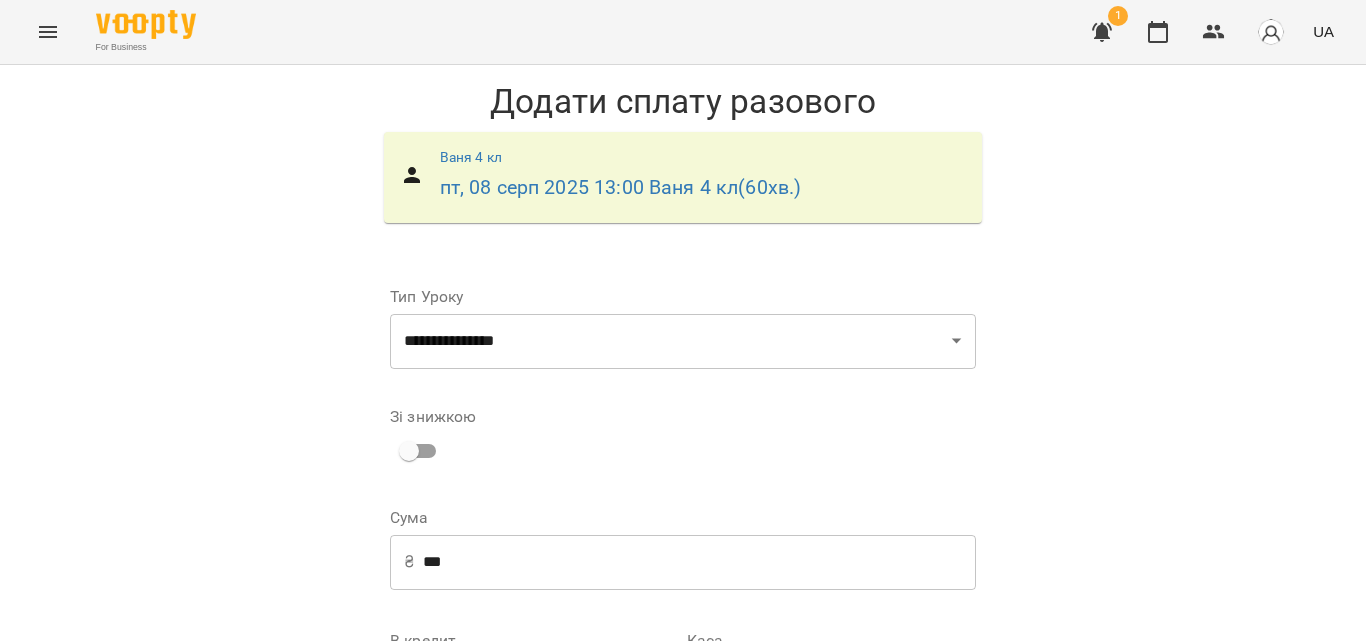 scroll, scrollTop: 271, scrollLeft: 0, axis: vertical 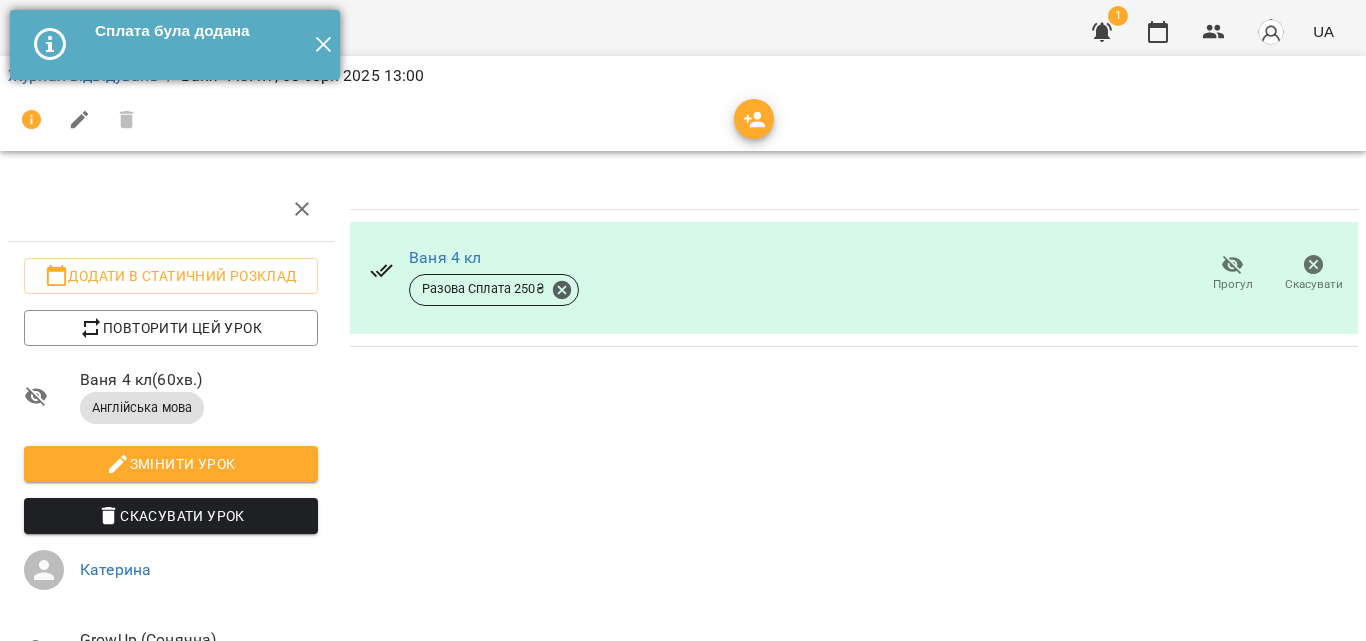 click on "✕" at bounding box center (323, 45) 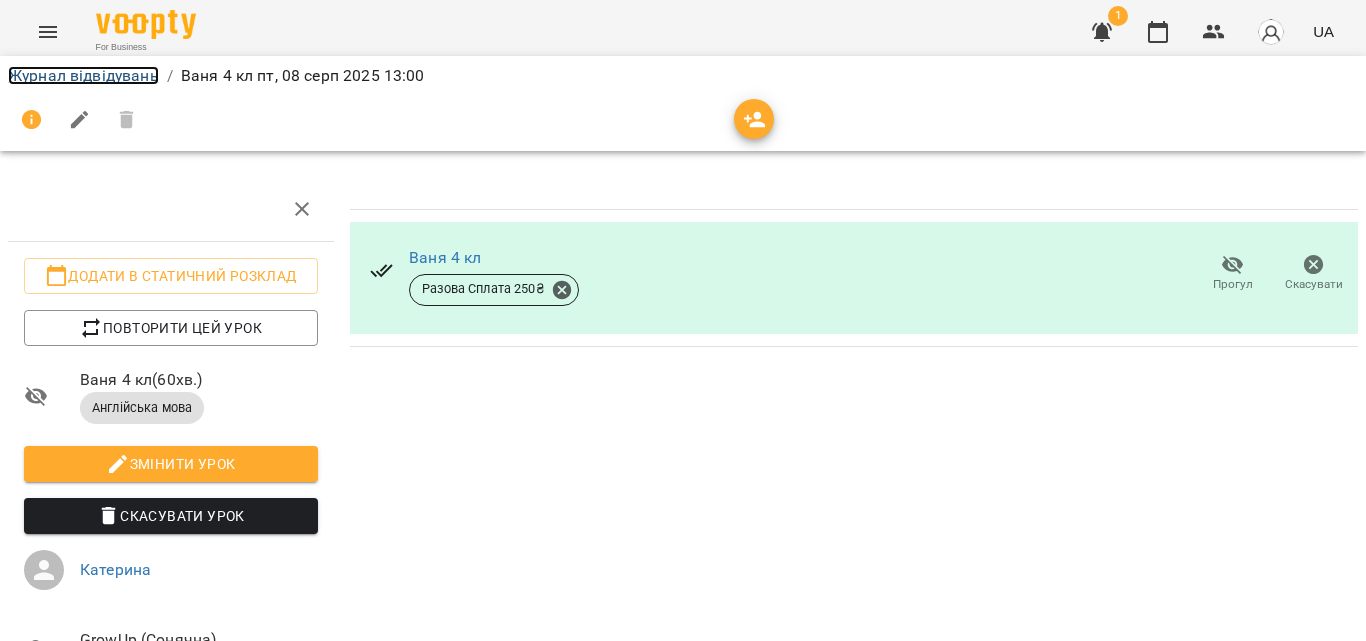 drag, startPoint x: 130, startPoint y: 79, endPoint x: 265, endPoint y: 73, distance: 135.13327 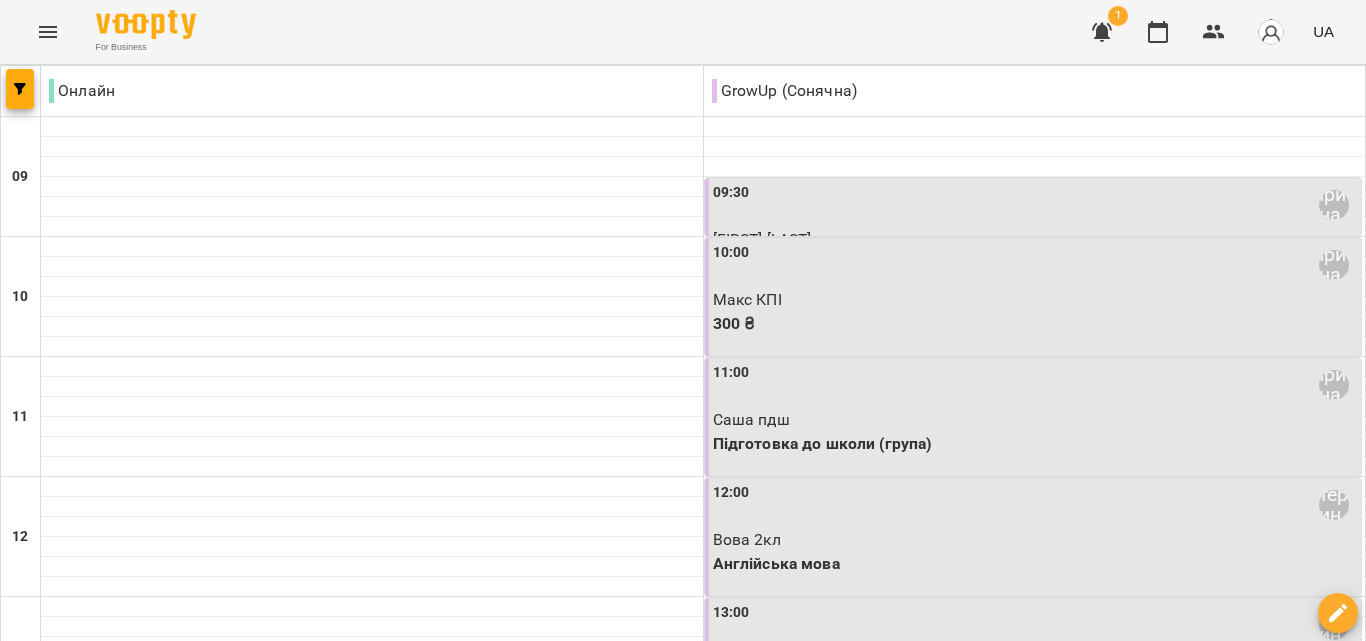 scroll, scrollTop: 500, scrollLeft: 0, axis: vertical 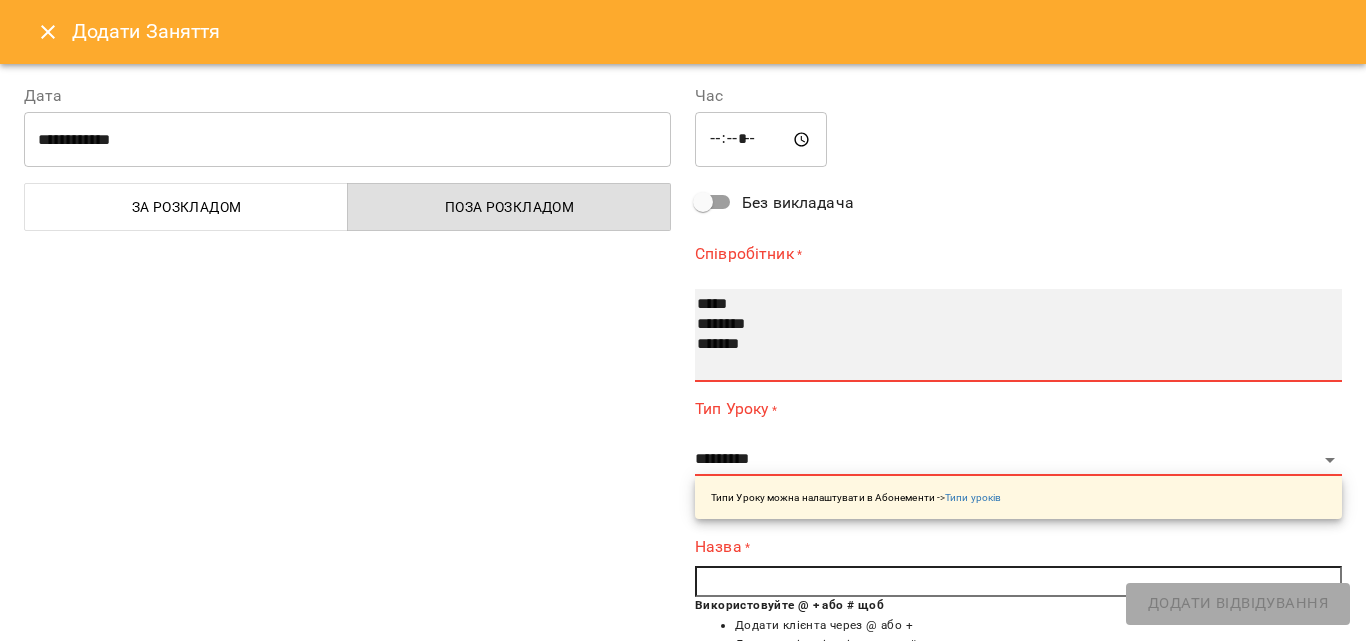 select on "**********" 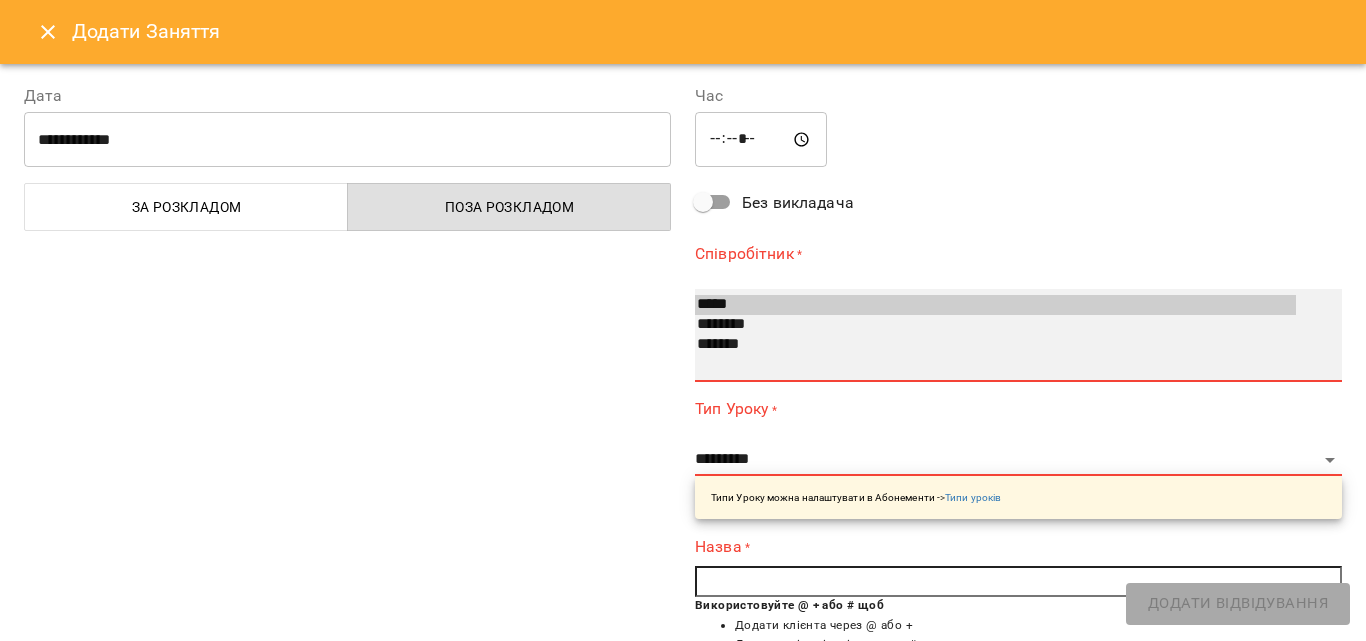 click on "********" at bounding box center [995, 325] 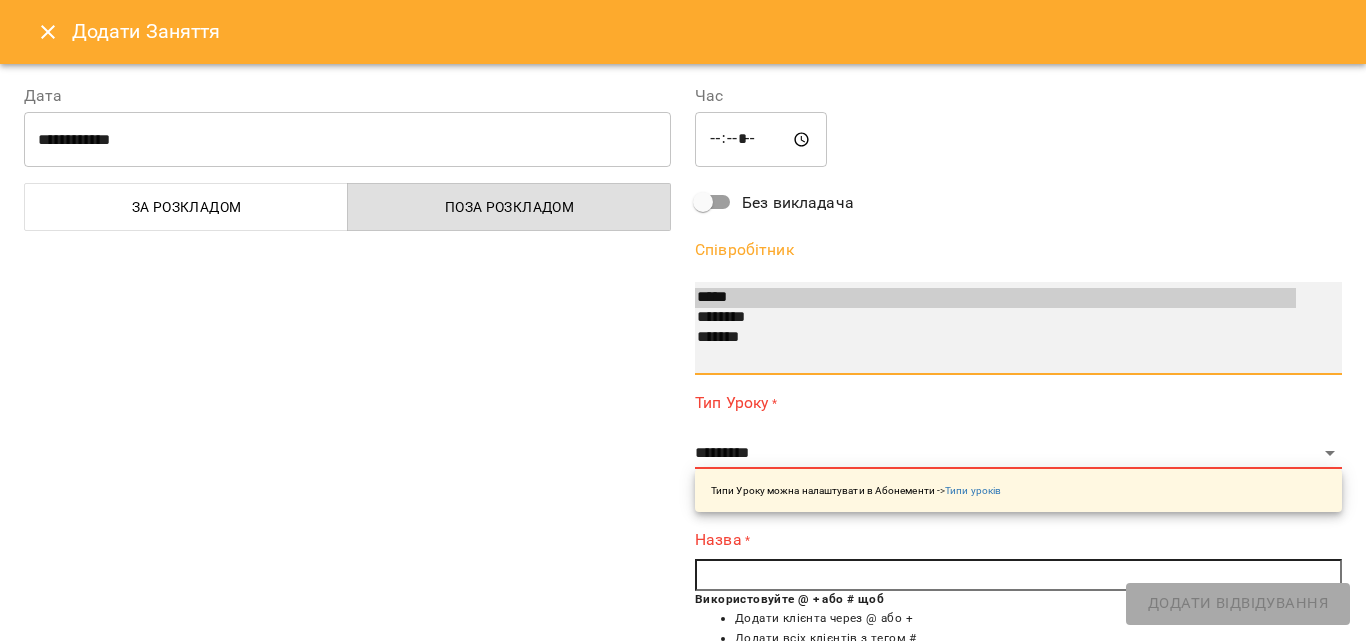 scroll, scrollTop: 100, scrollLeft: 0, axis: vertical 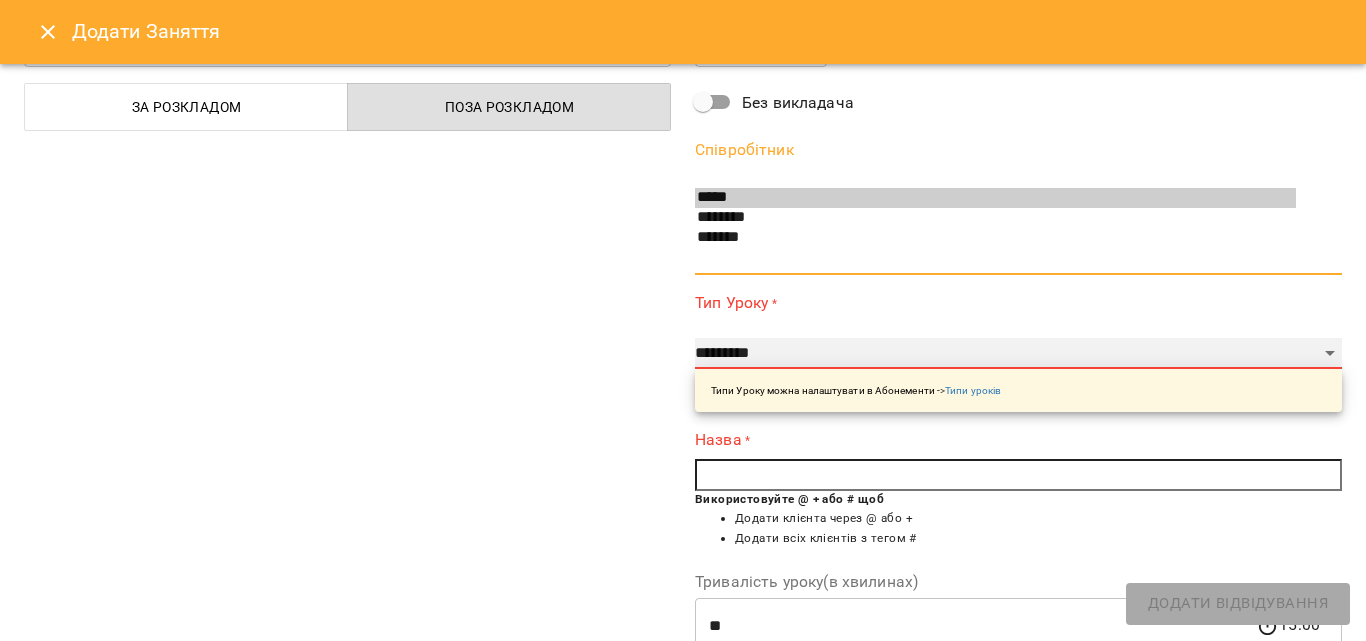 click on "**********" at bounding box center (1018, 354) 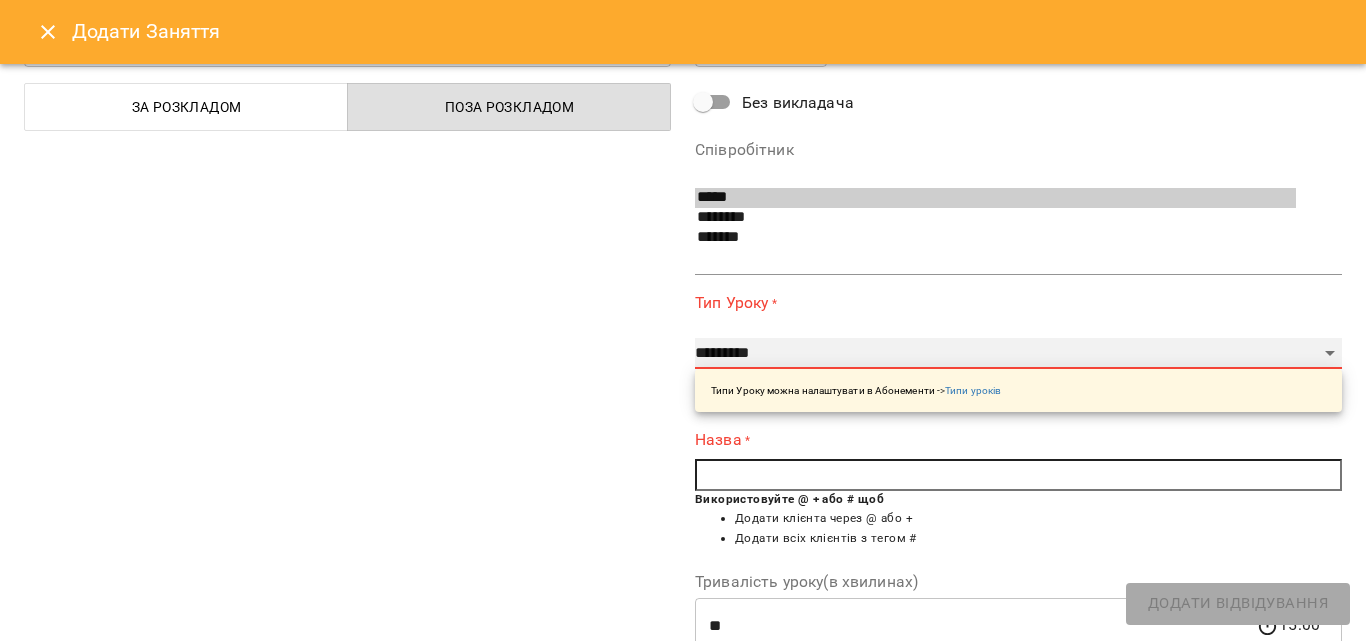select on "**********" 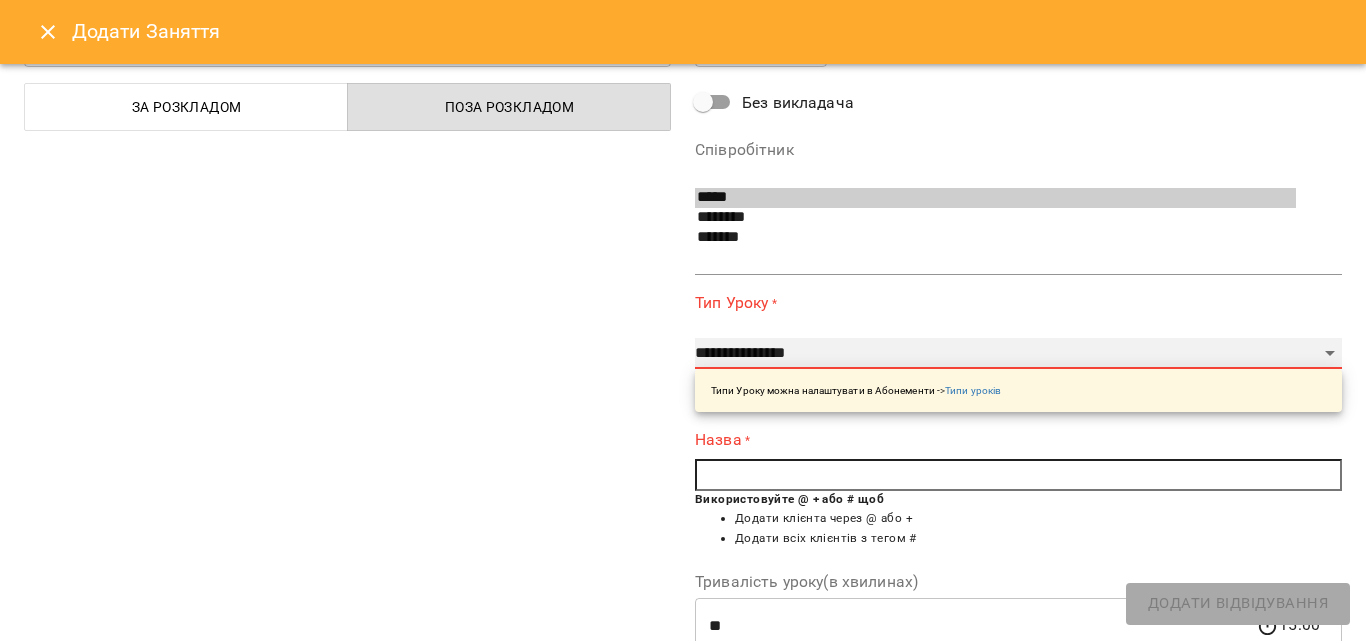 click on "**********" at bounding box center [1018, 354] 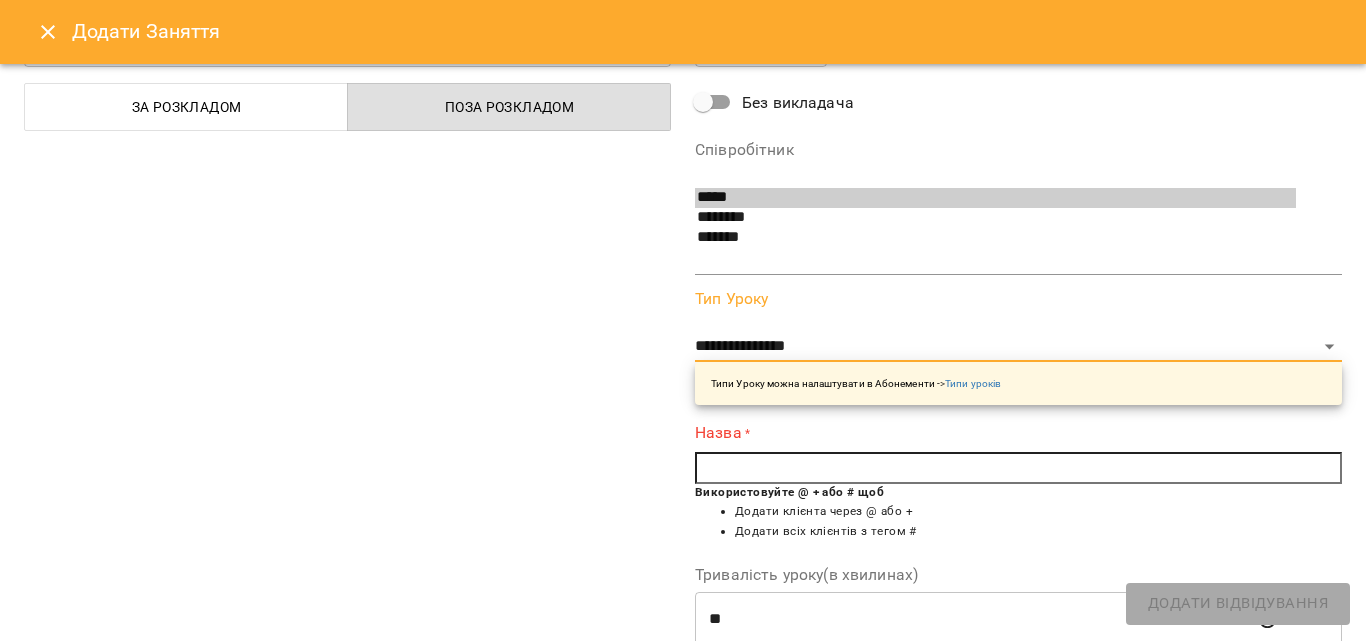 click at bounding box center (1018, 468) 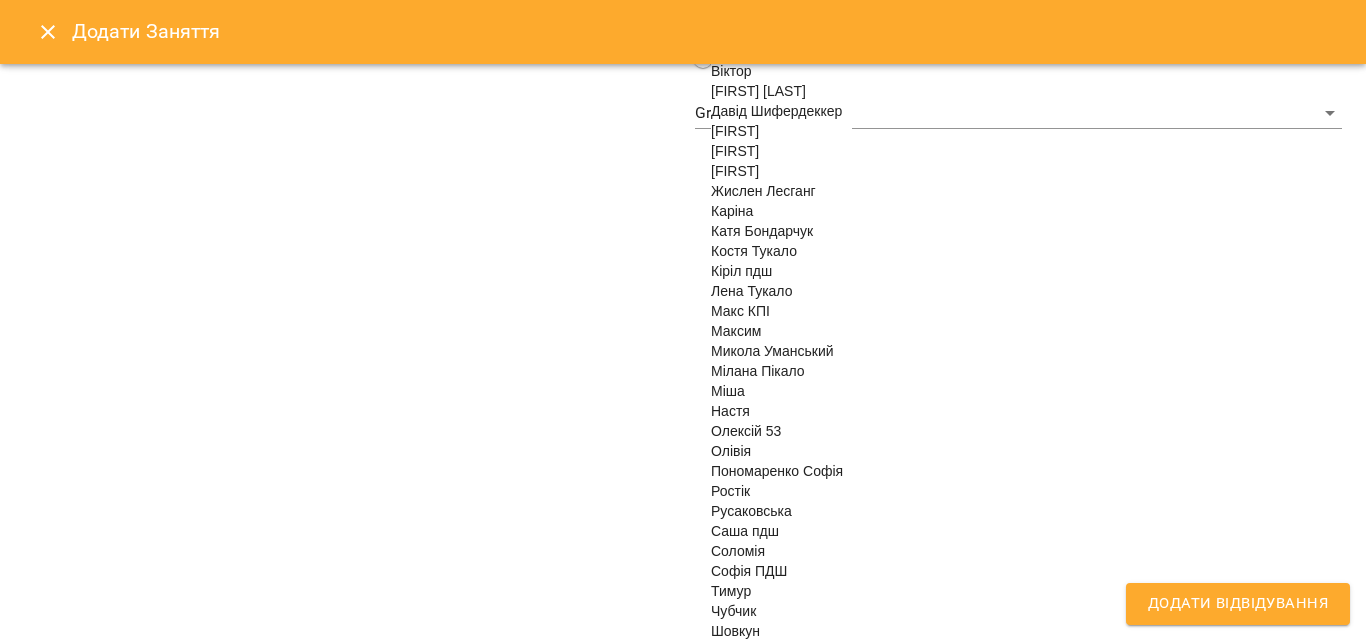 click on "Олексій 53" at bounding box center (746, 431) 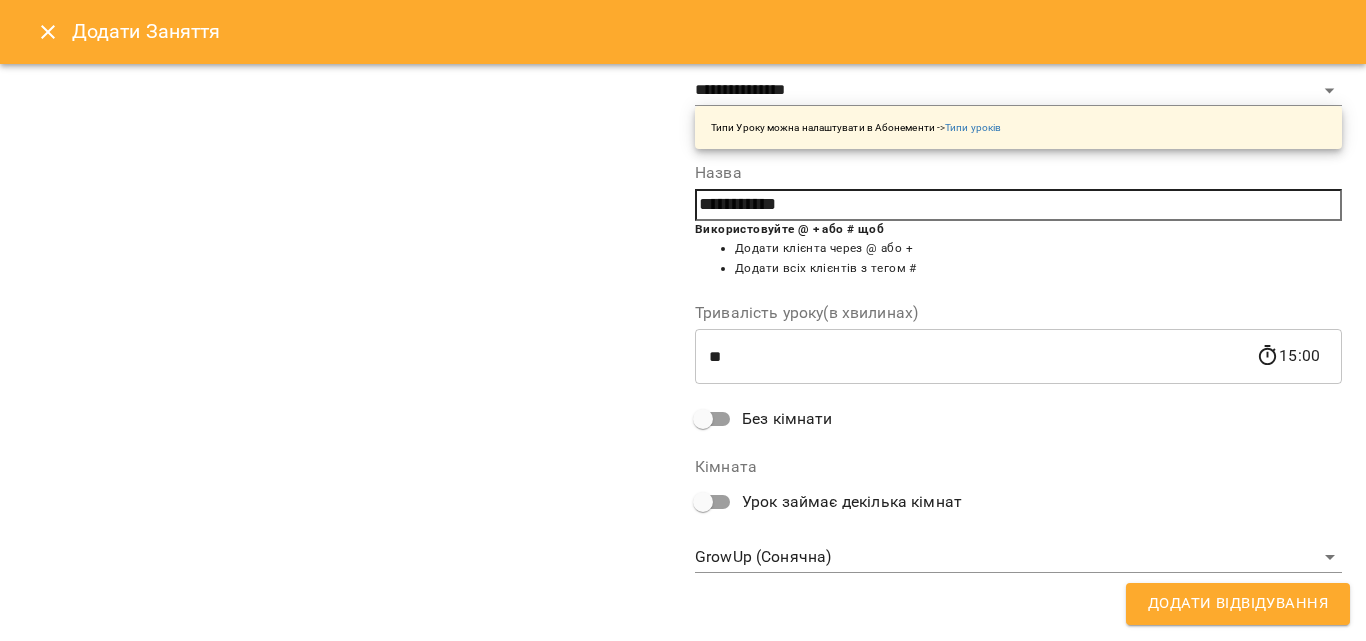 scroll, scrollTop: 209, scrollLeft: 0, axis: vertical 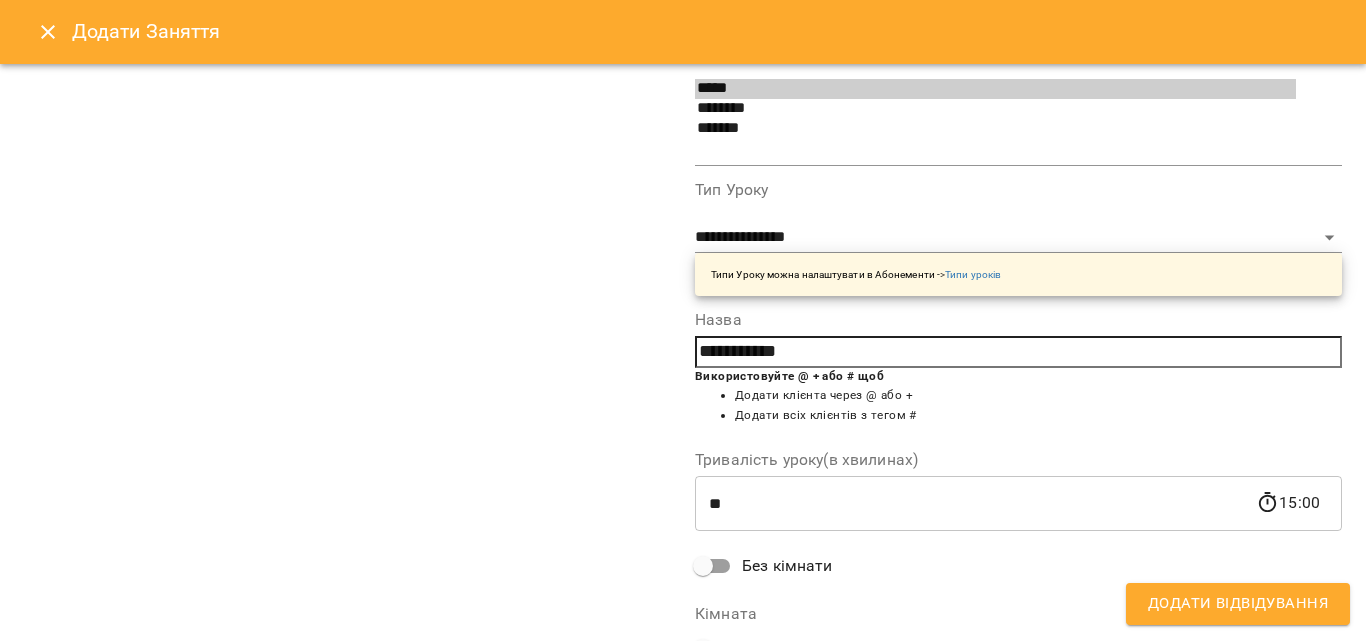 click on "Додати Відвідування" at bounding box center (1238, 604) 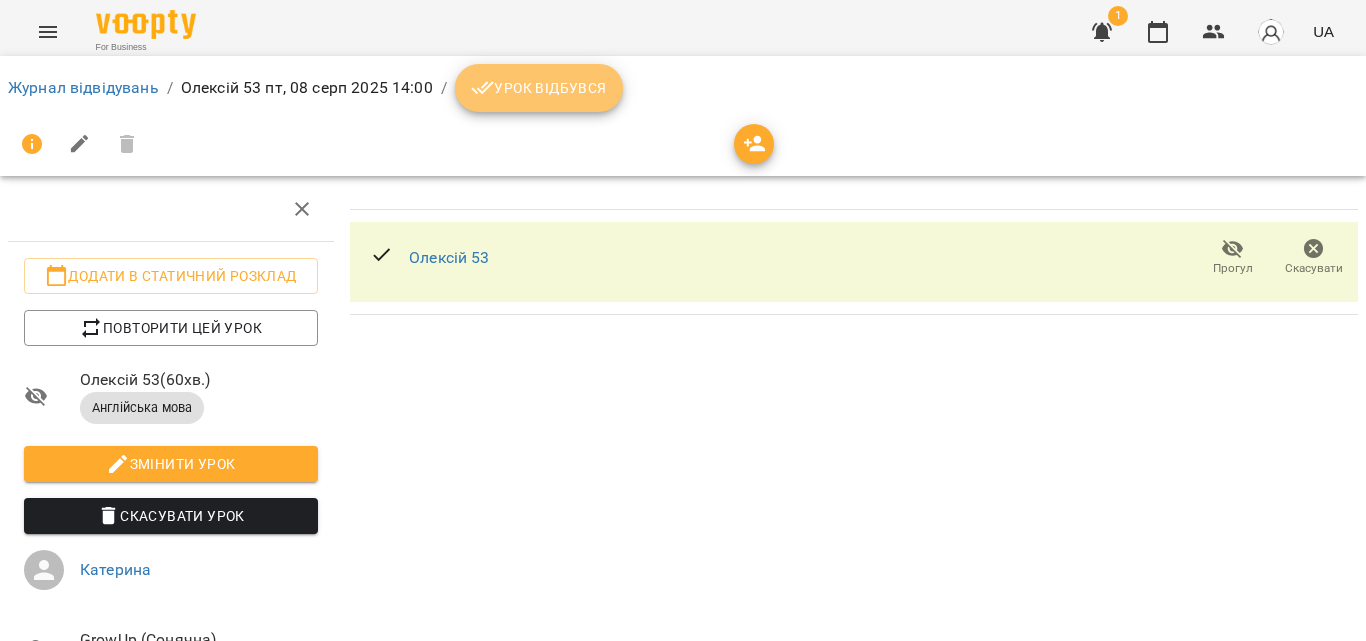 click on "Урок відбувся" at bounding box center (539, 88) 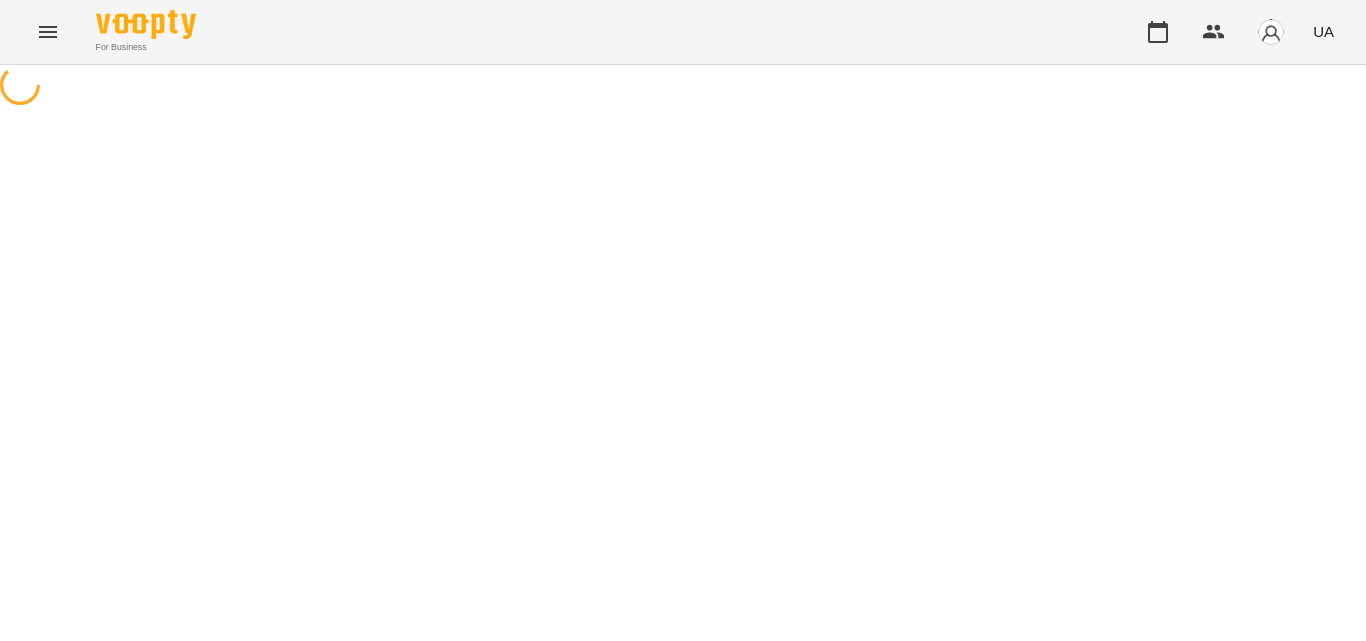 scroll, scrollTop: 0, scrollLeft: 0, axis: both 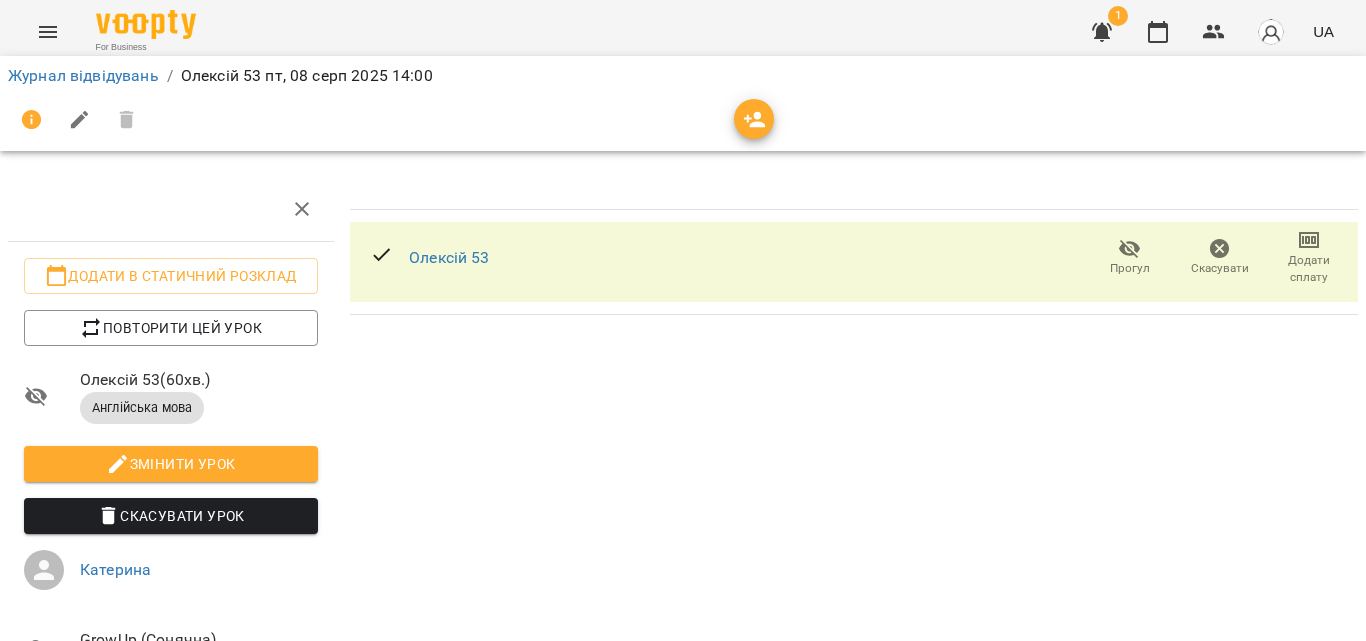 click on "Додати сплату" at bounding box center (1309, 269) 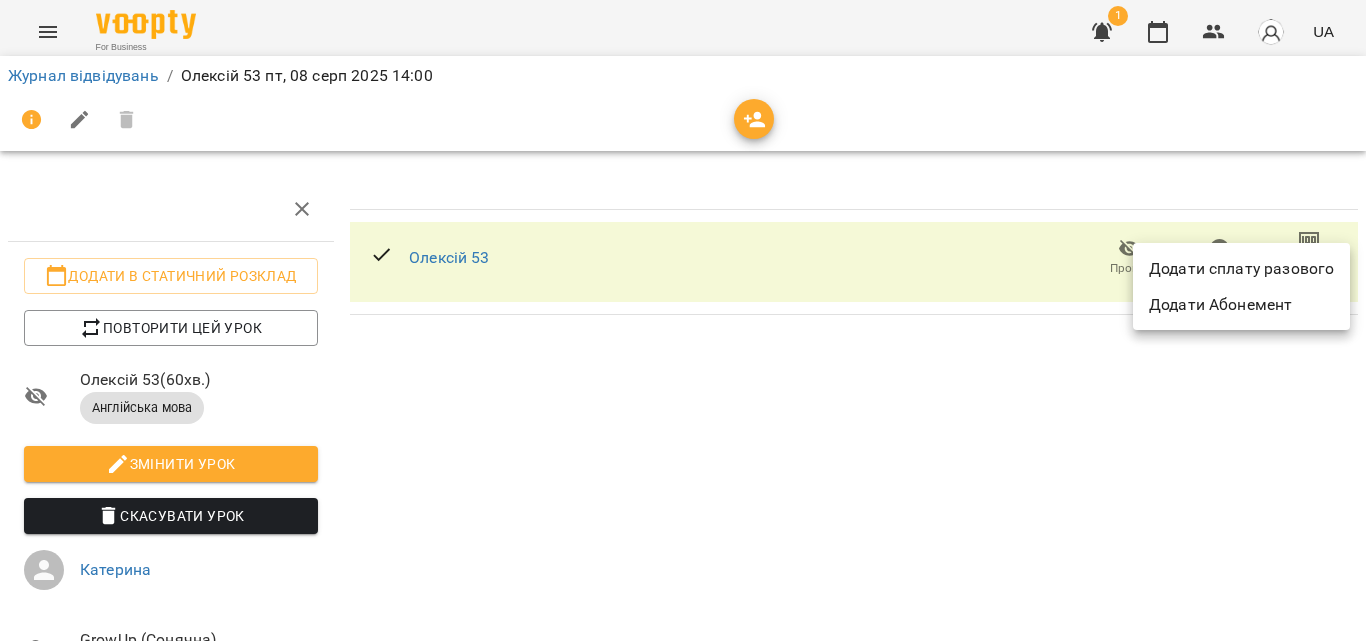 click on "Додати сплату разового" at bounding box center [1241, 269] 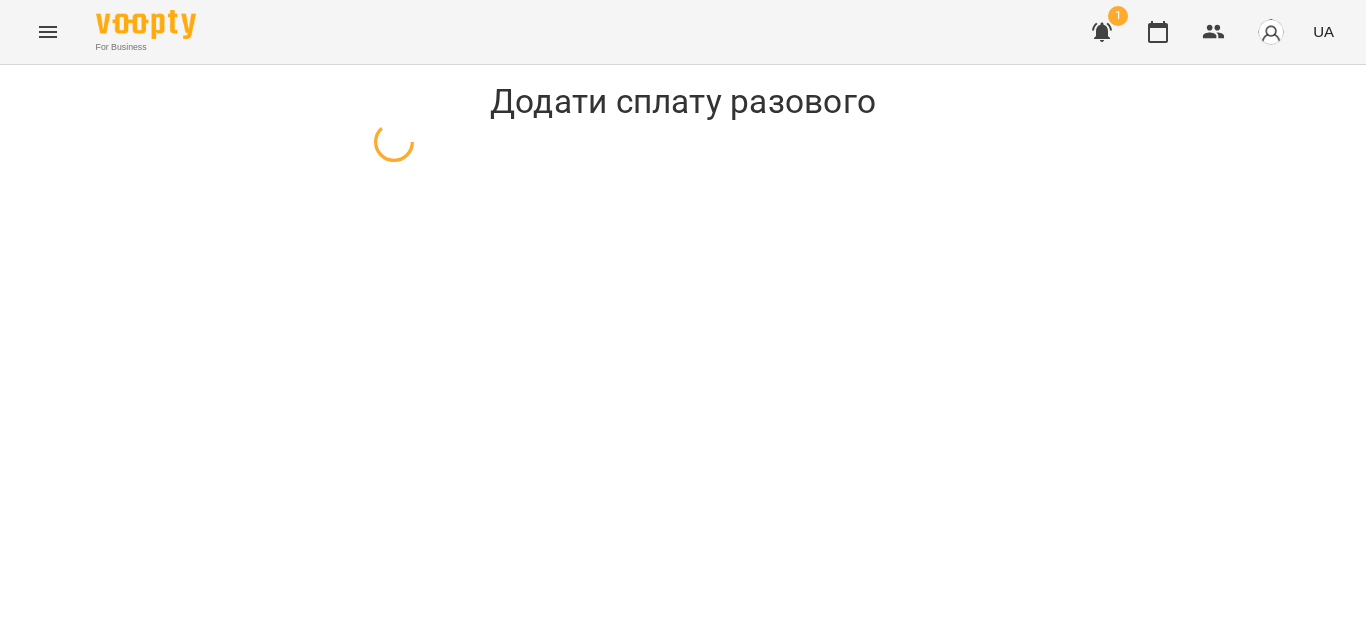 select on "**********" 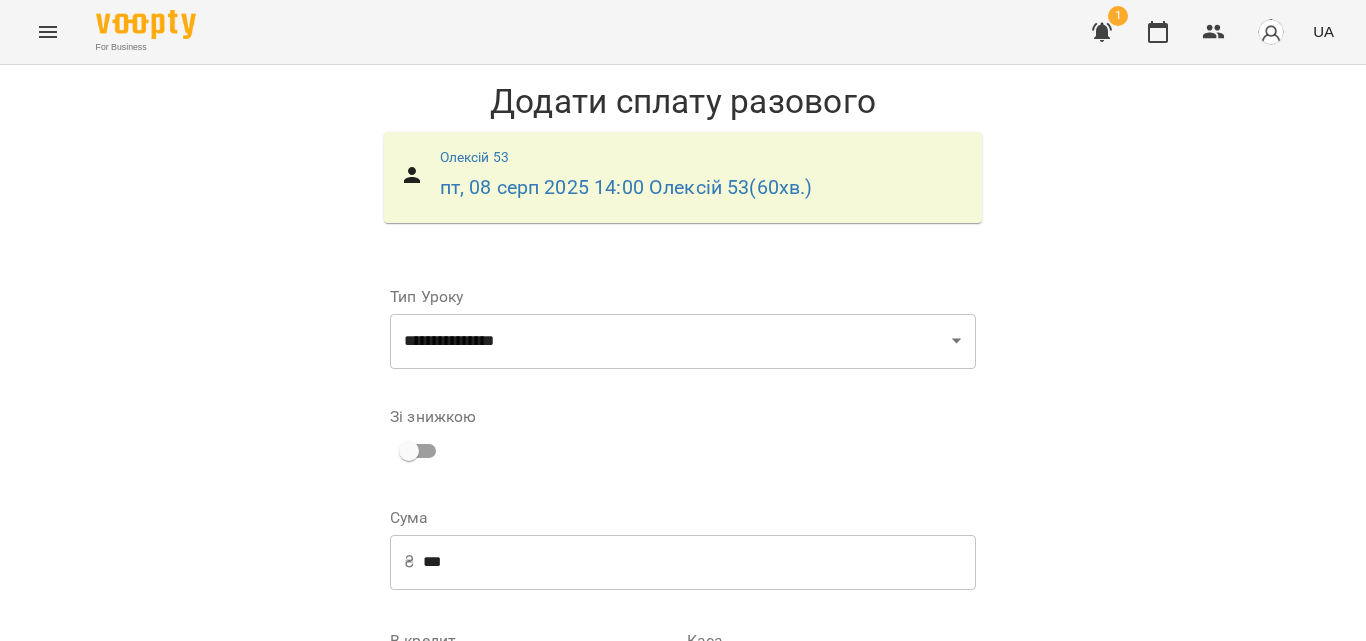 scroll, scrollTop: 200, scrollLeft: 0, axis: vertical 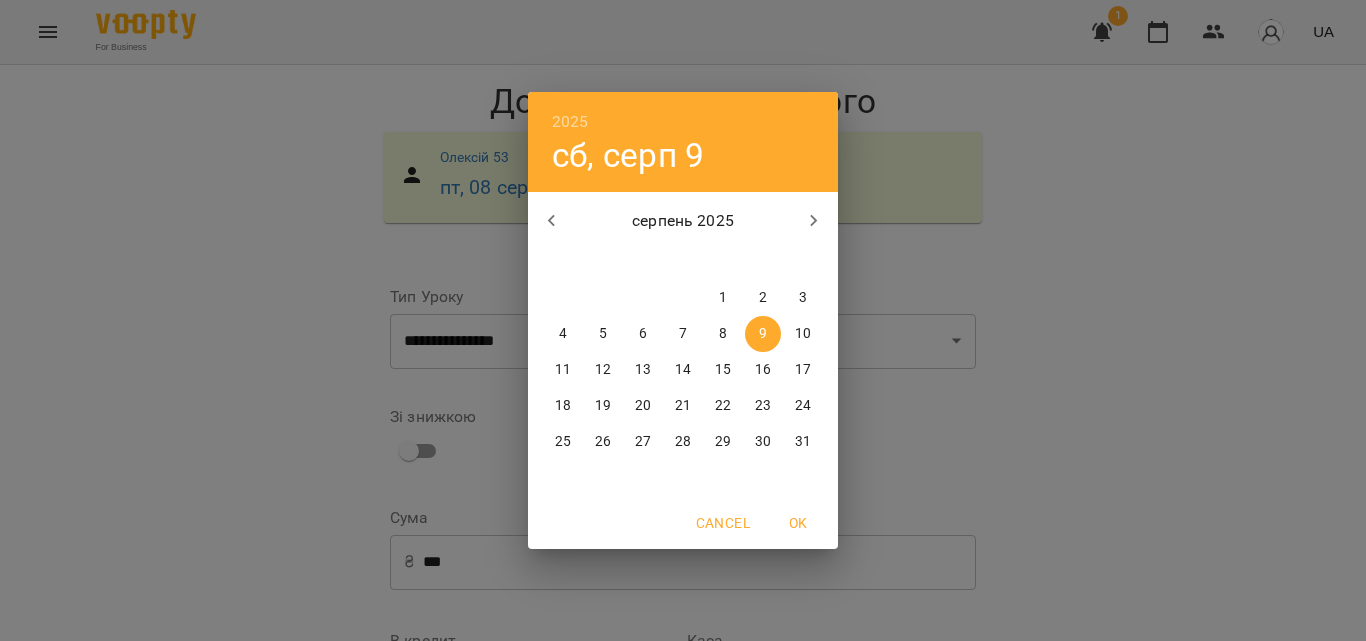 click on "8" at bounding box center [723, 334] 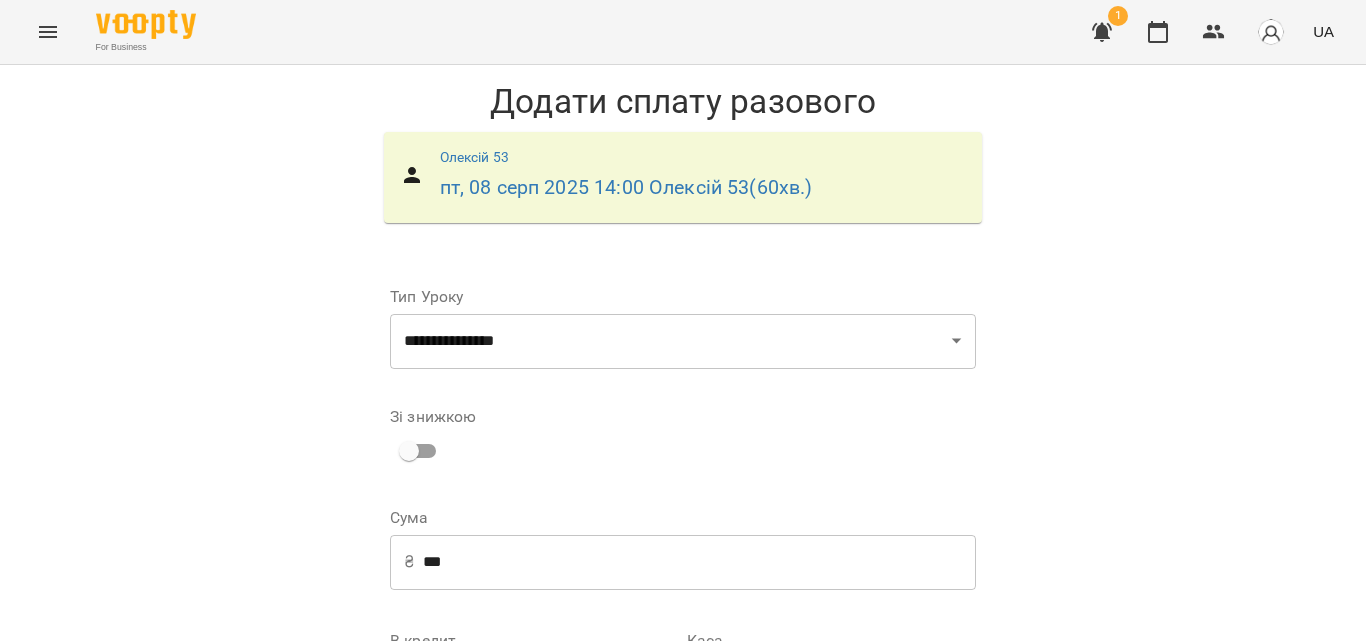 click on "Додати сплату разового" at bounding box center (849, 877) 